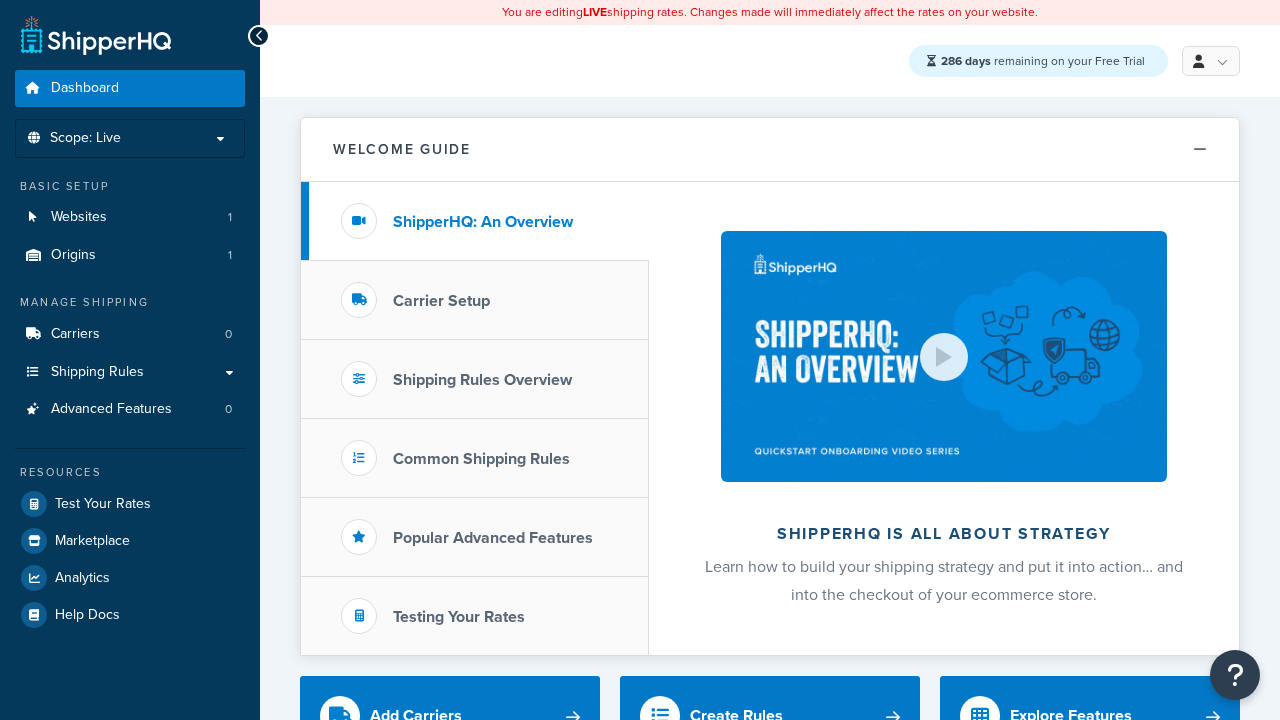 scroll, scrollTop: 0, scrollLeft: 0, axis: both 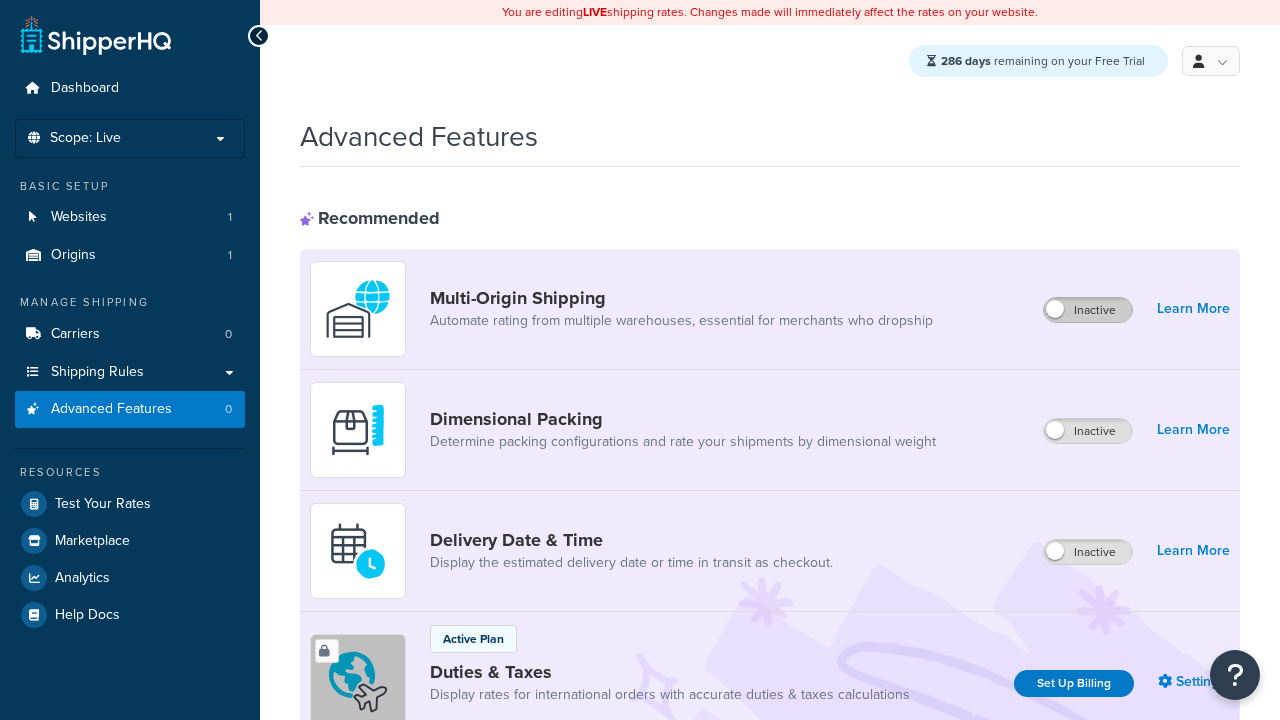 click on "Inactive" at bounding box center [1088, 310] 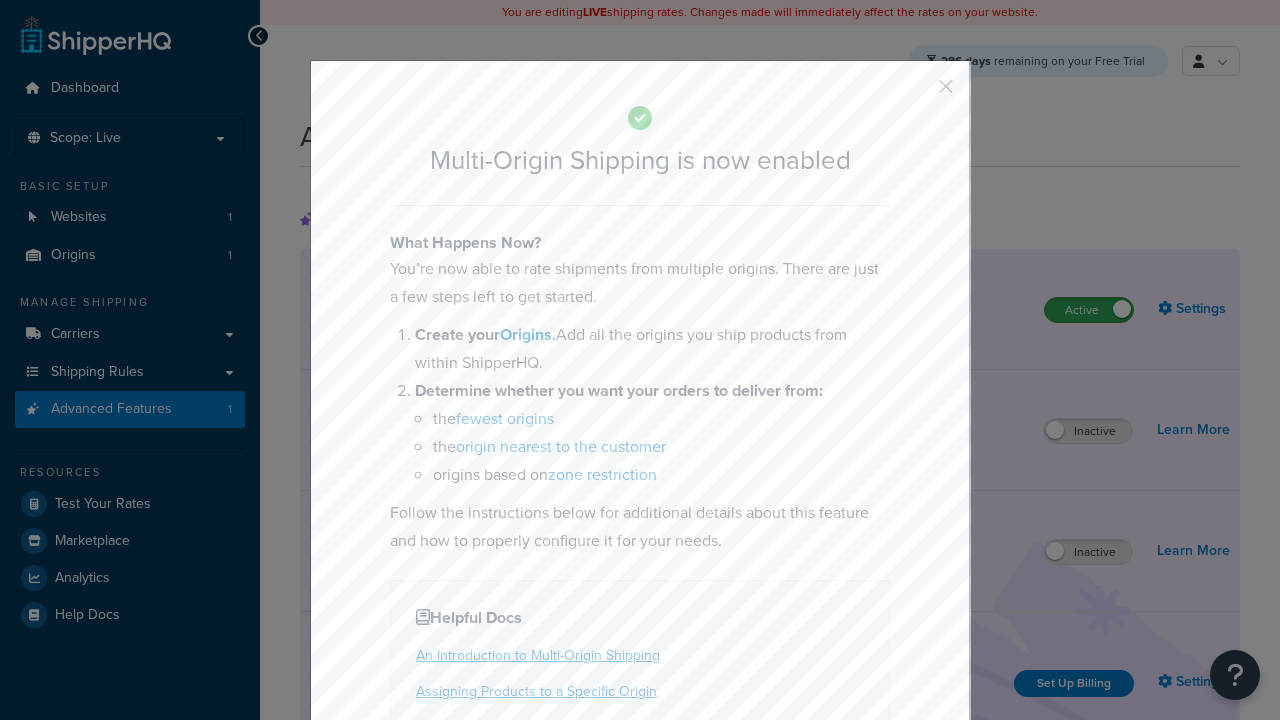 scroll, scrollTop: 0, scrollLeft: 0, axis: both 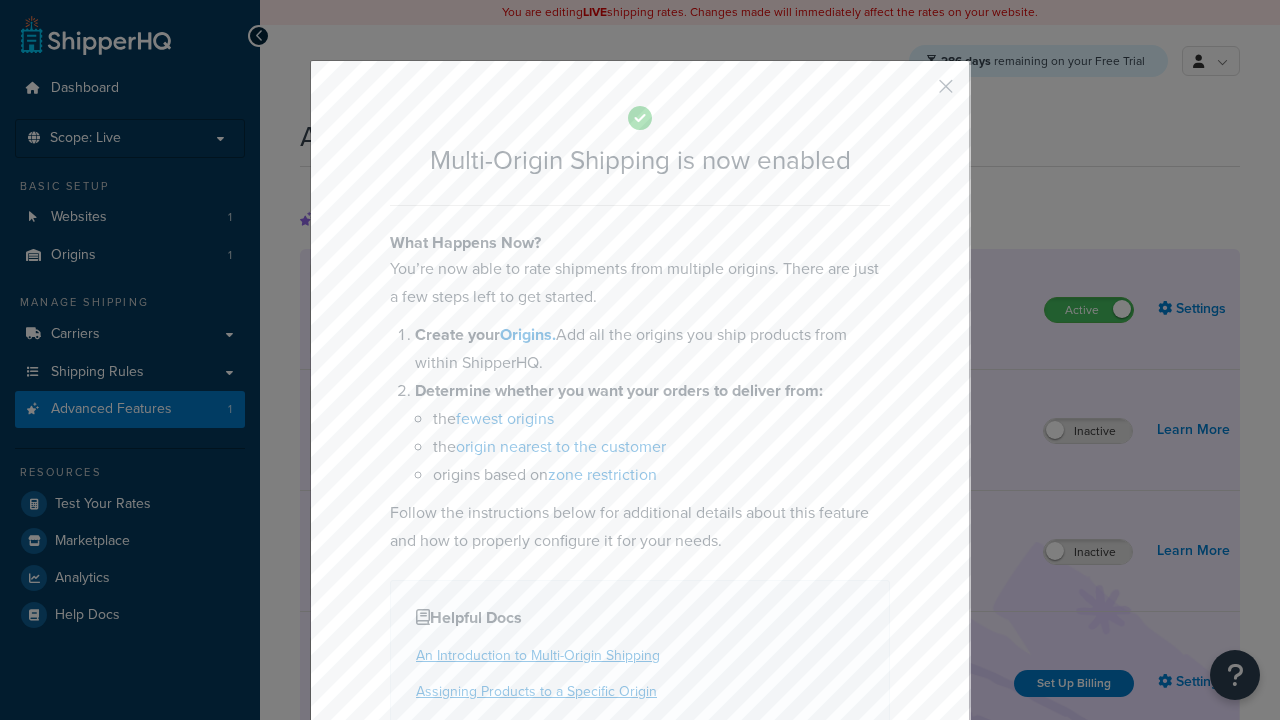 click at bounding box center (916, 93) 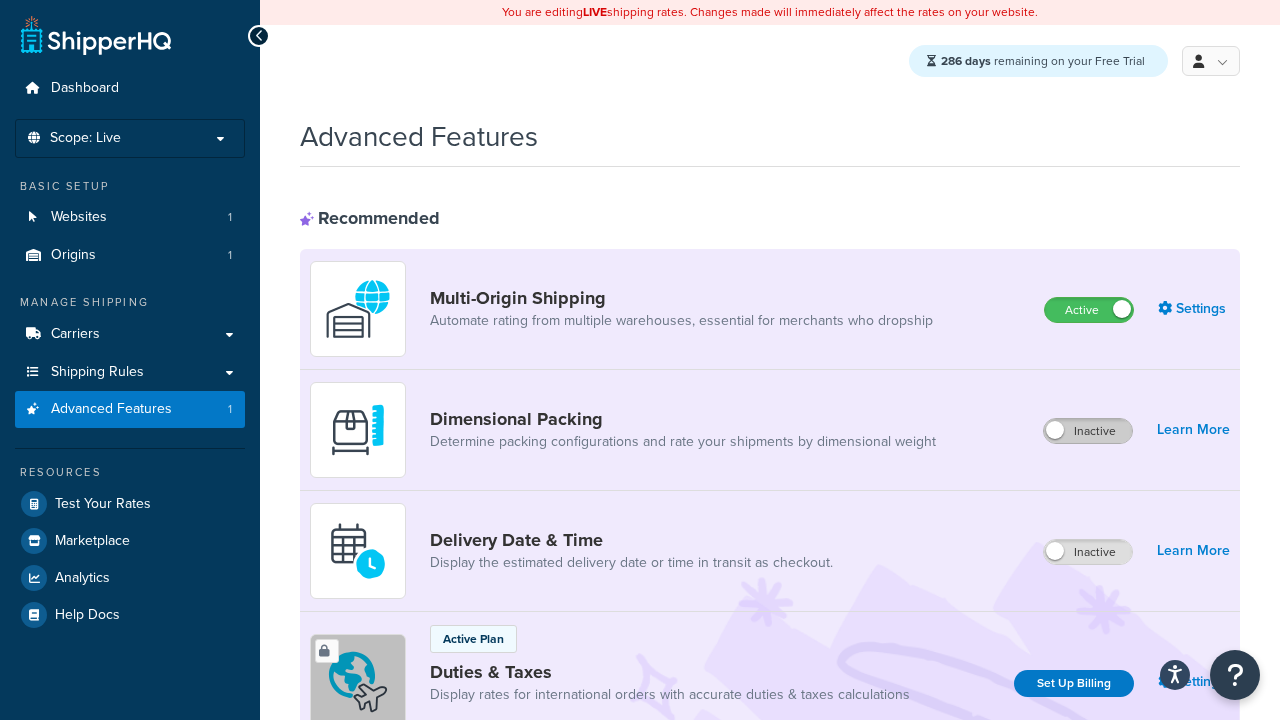 click on "Inactive" at bounding box center [1088, 431] 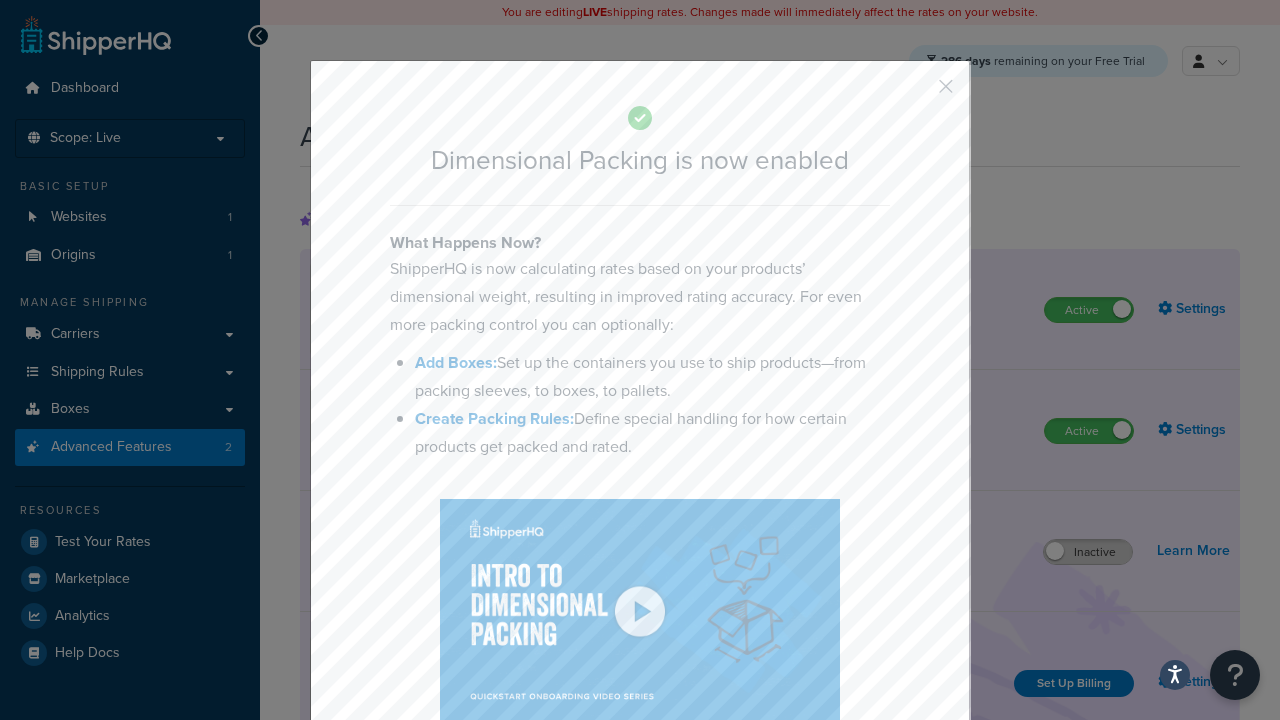 click at bounding box center (916, 93) 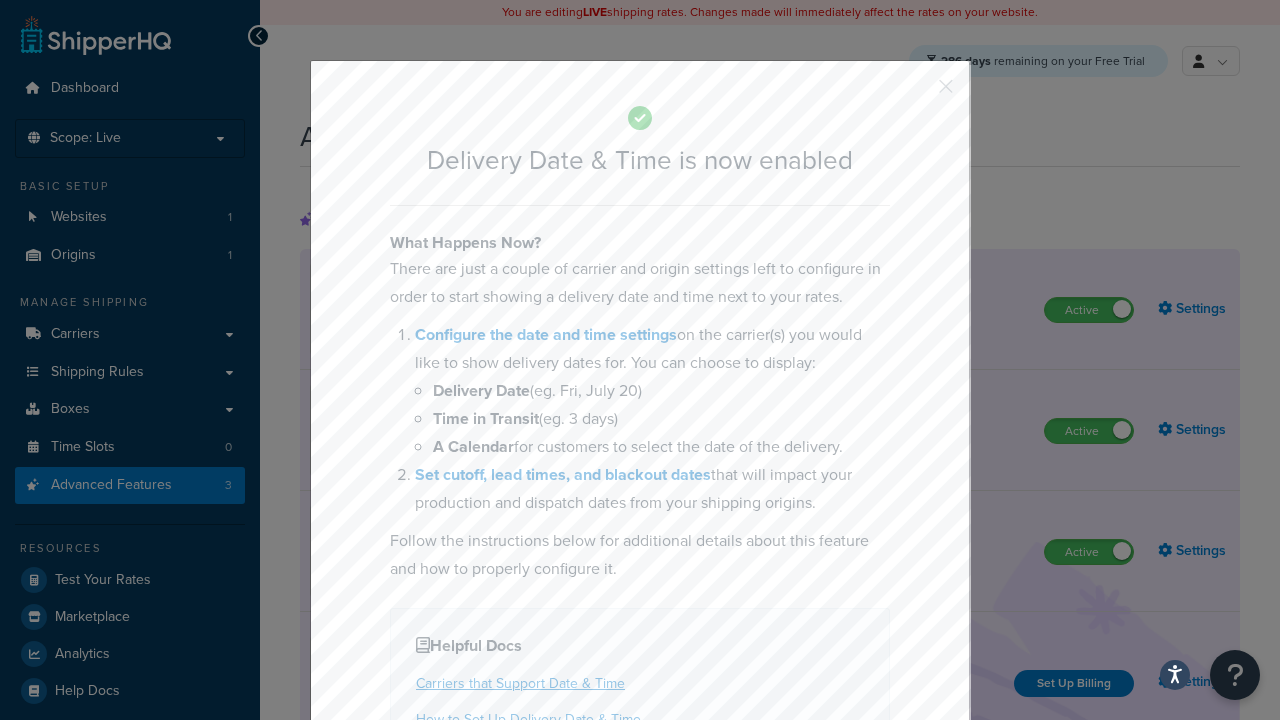 click at bounding box center [916, 93] 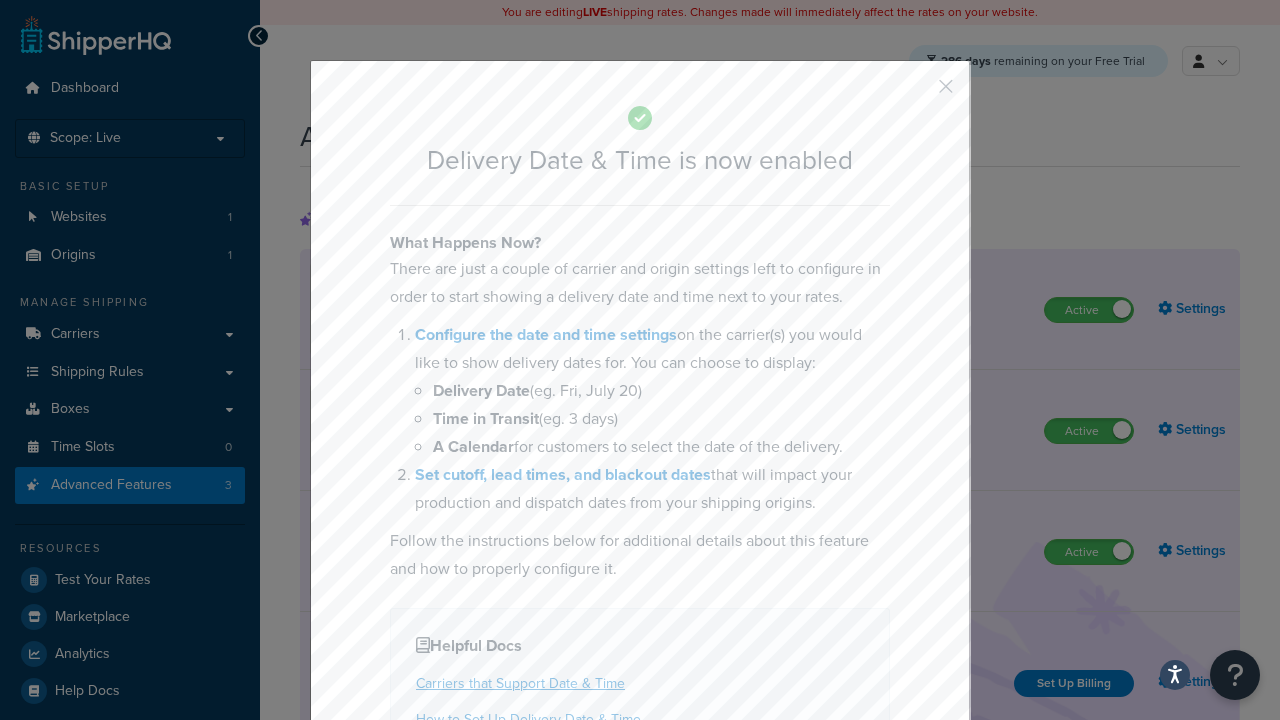 click on "Inactive" at bounding box center (1088, 887) 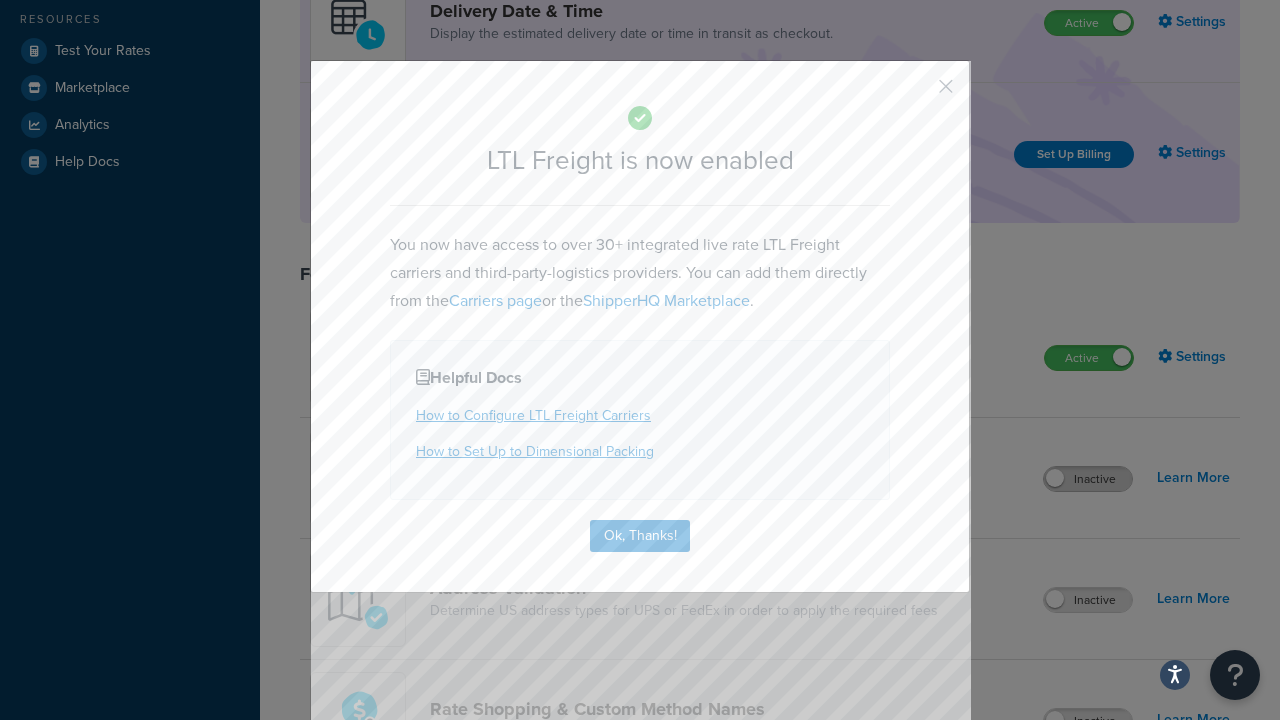 click at bounding box center (916, 93) 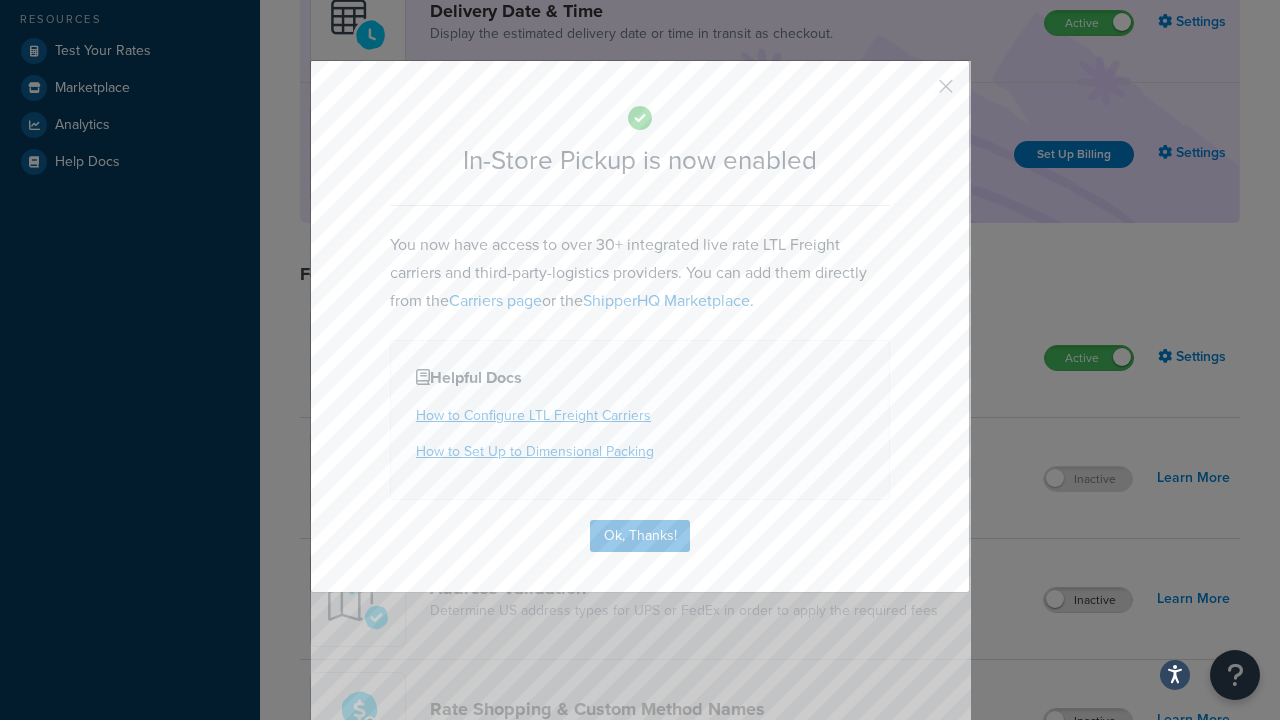 scroll, scrollTop: 567, scrollLeft: 0, axis: vertical 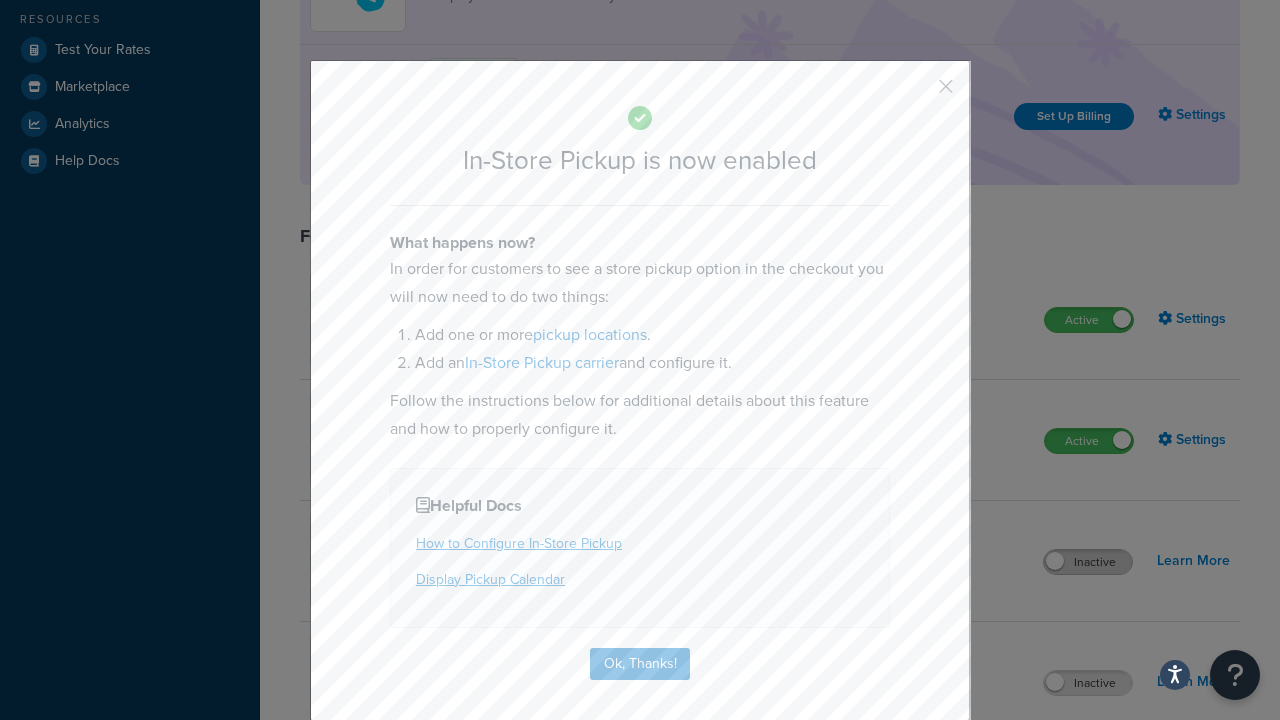 click at bounding box center [916, 93] 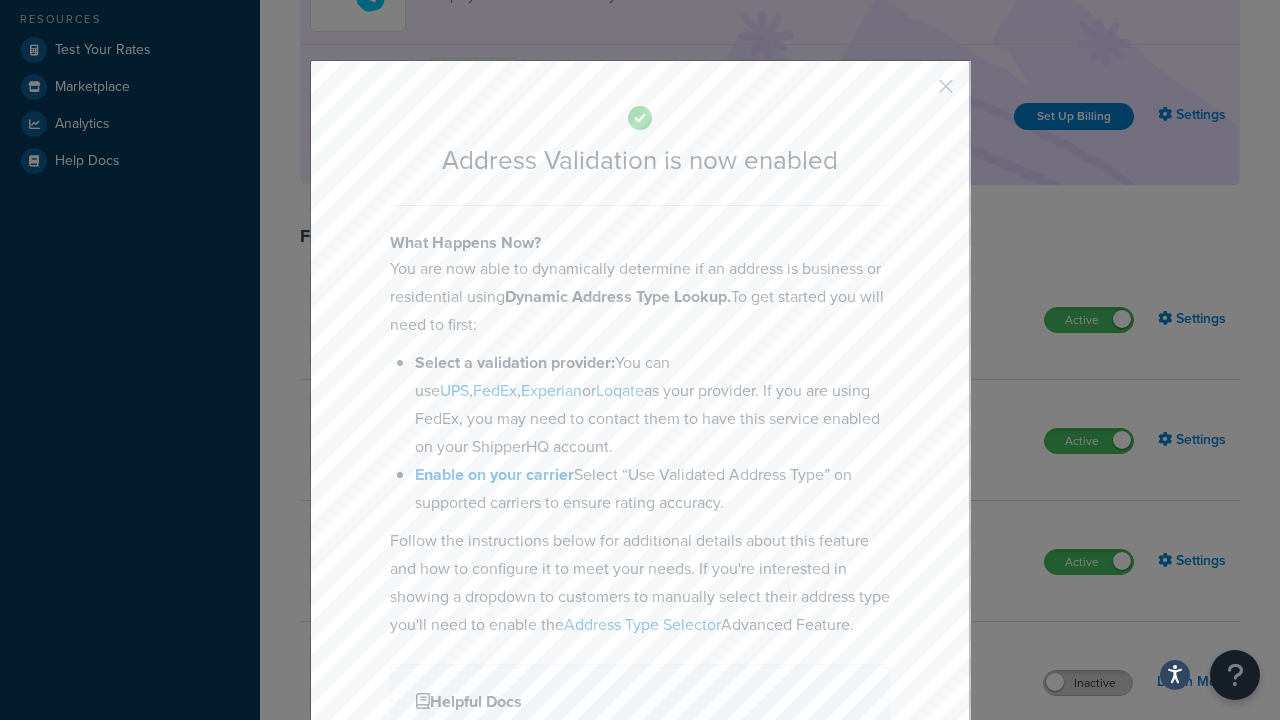click at bounding box center (916, 93) 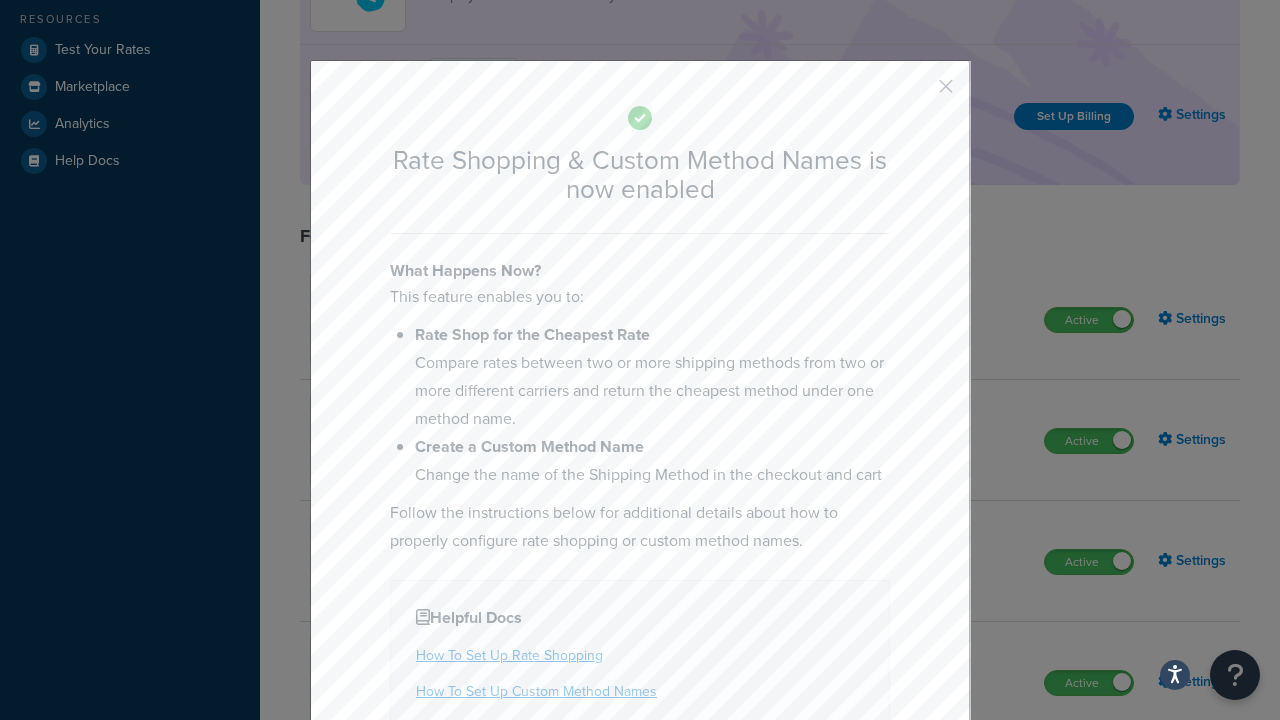 click at bounding box center [916, 93] 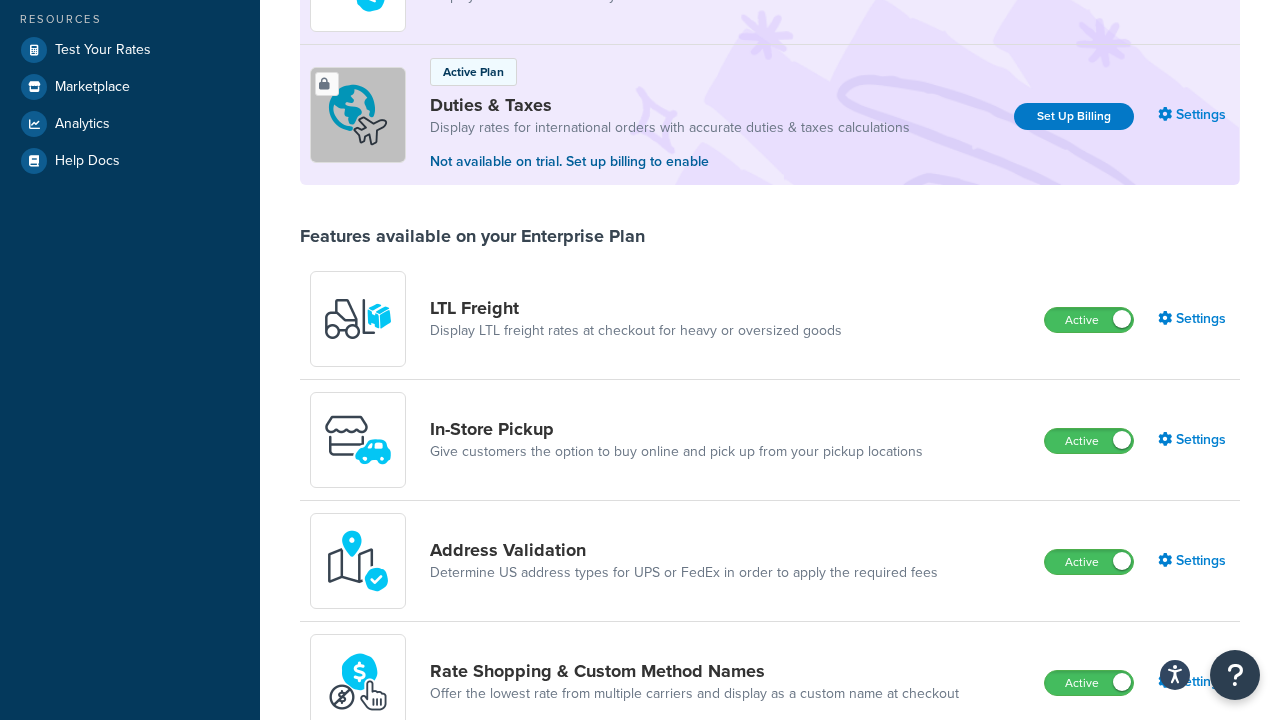 click on "Inactive" at bounding box center [1088, 804] 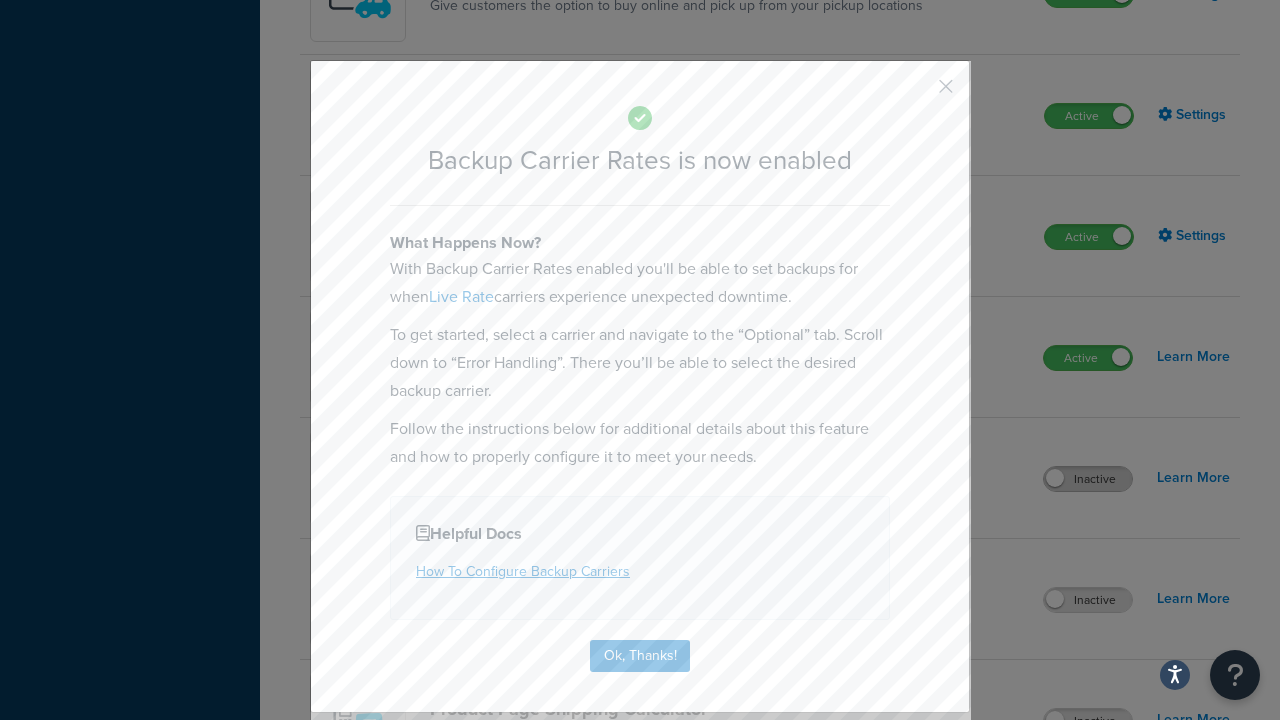 click at bounding box center [916, 93] 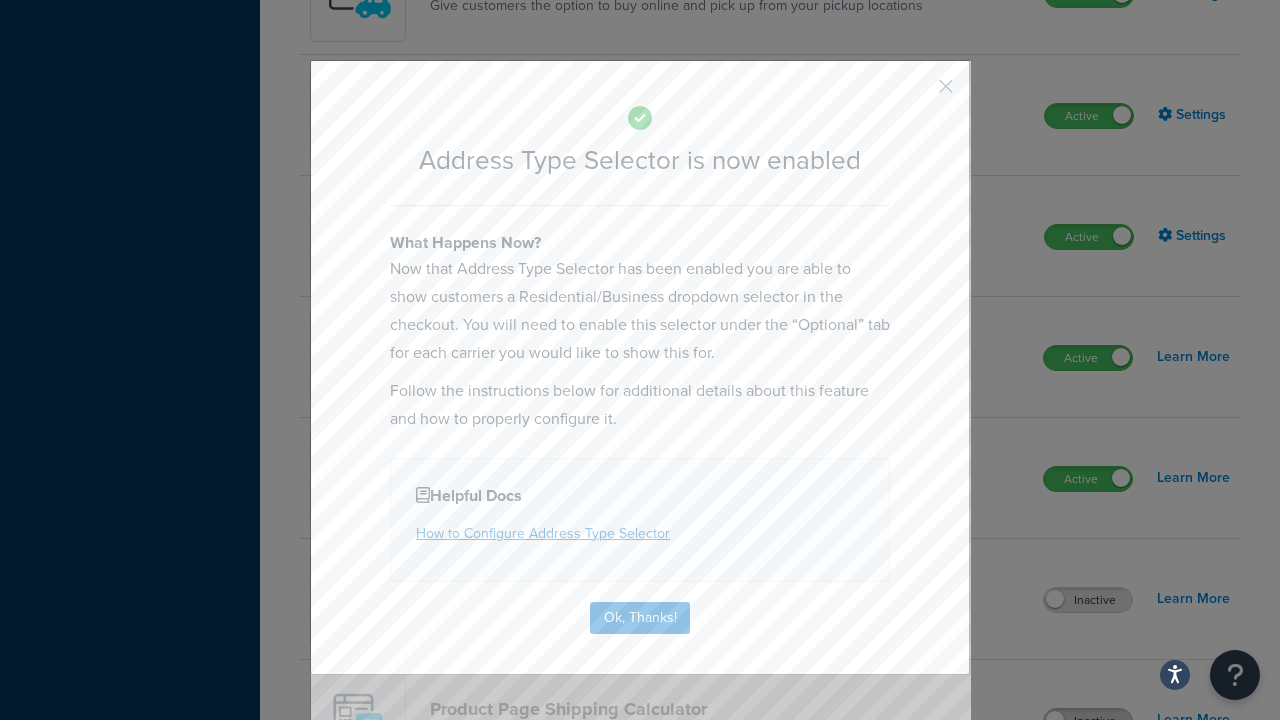 click at bounding box center [916, 93] 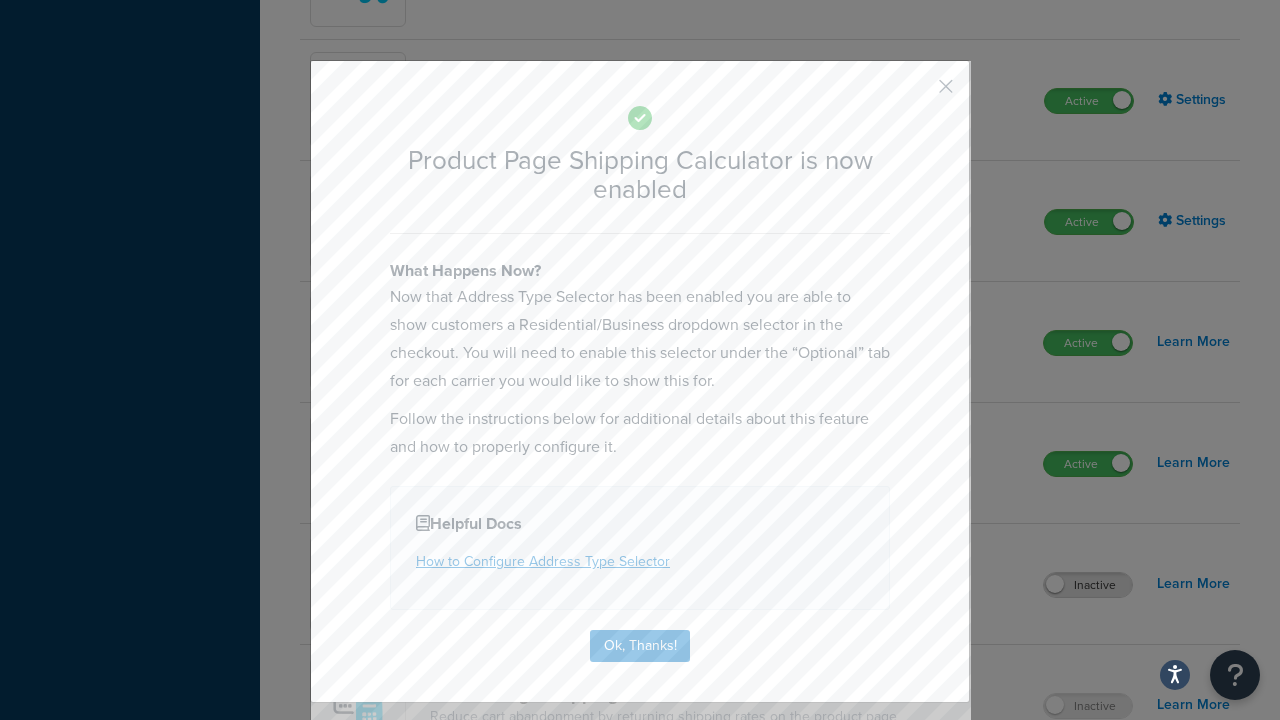 click at bounding box center [916, 93] 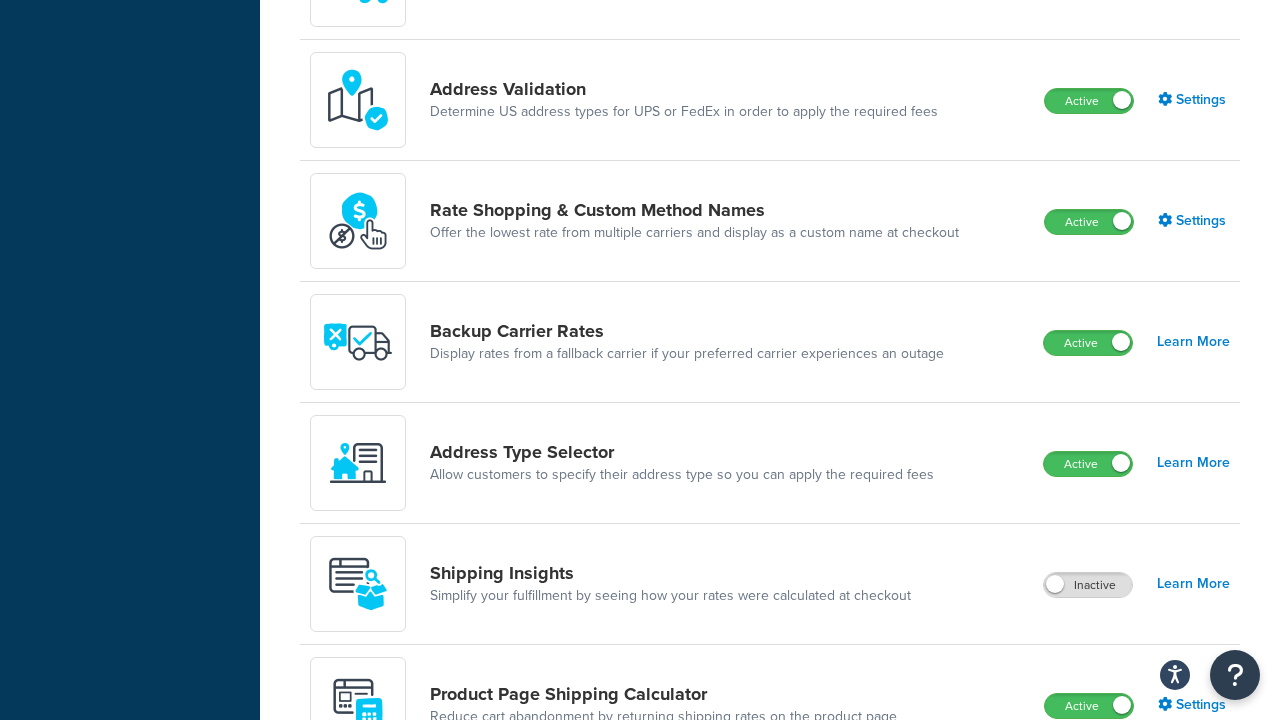 click on "Inactive" at bounding box center (1088, 827) 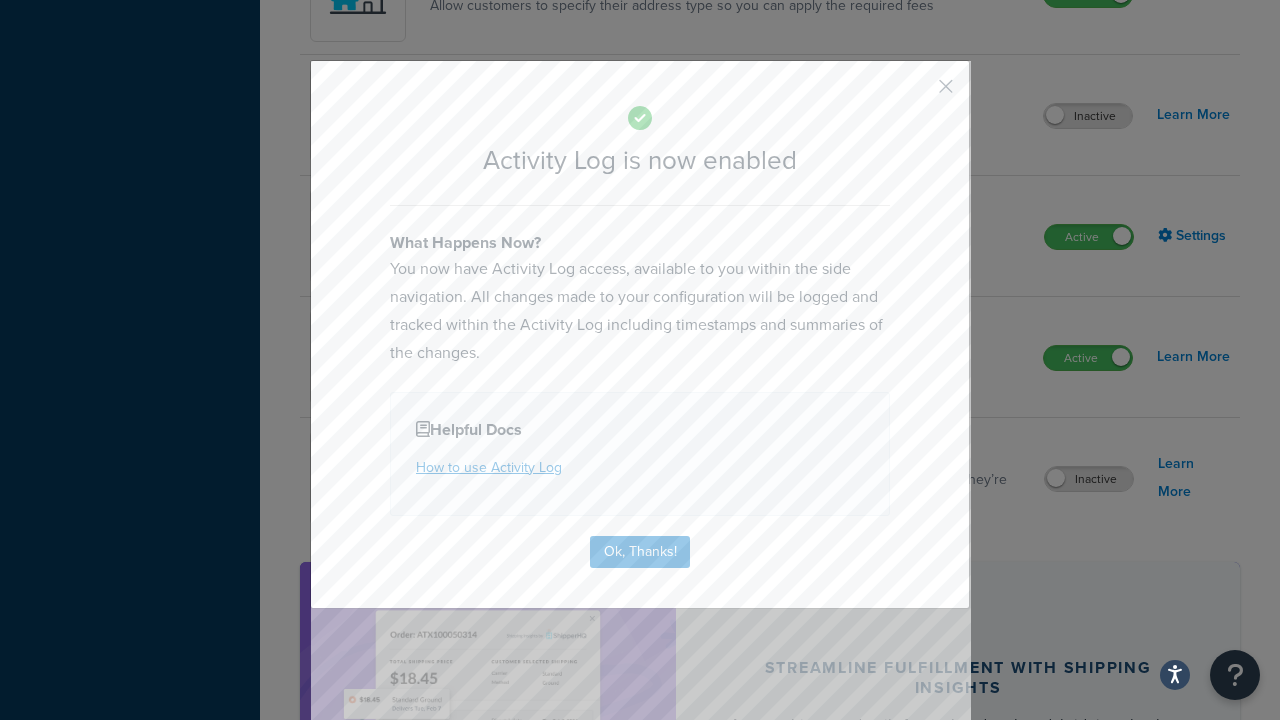 click at bounding box center (916, 93) 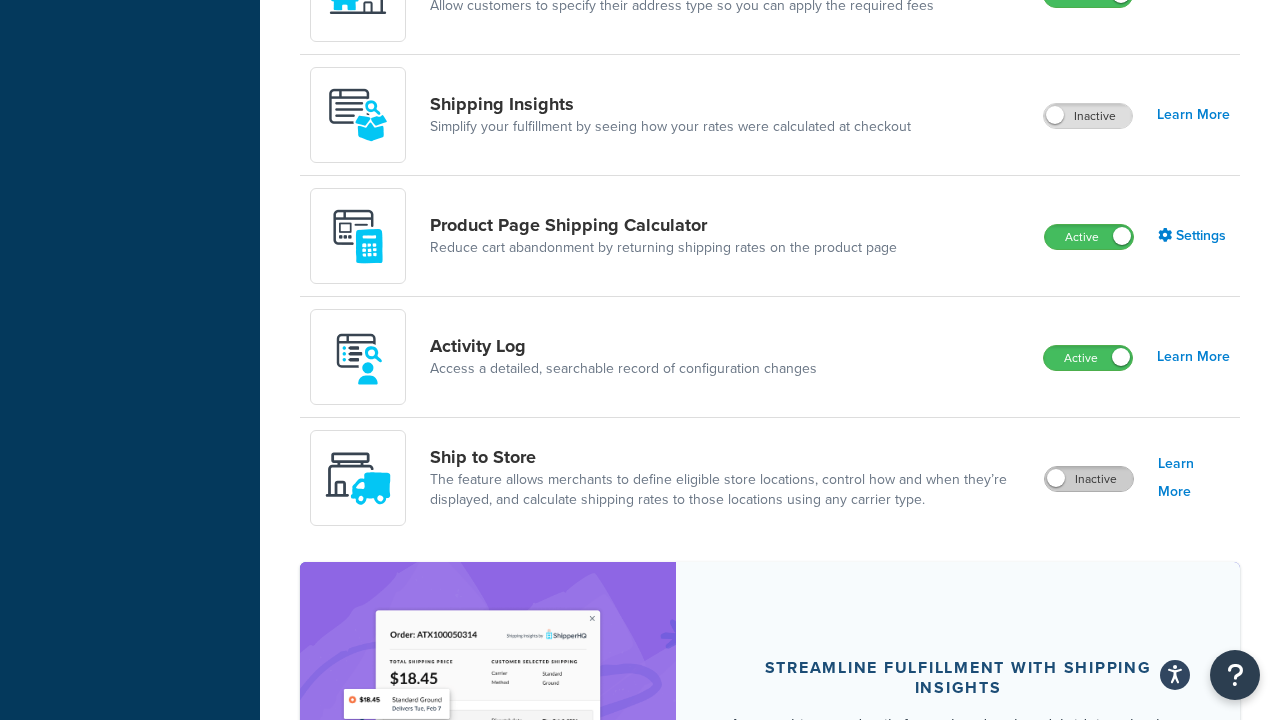 click on "Inactive" at bounding box center (1089, 479) 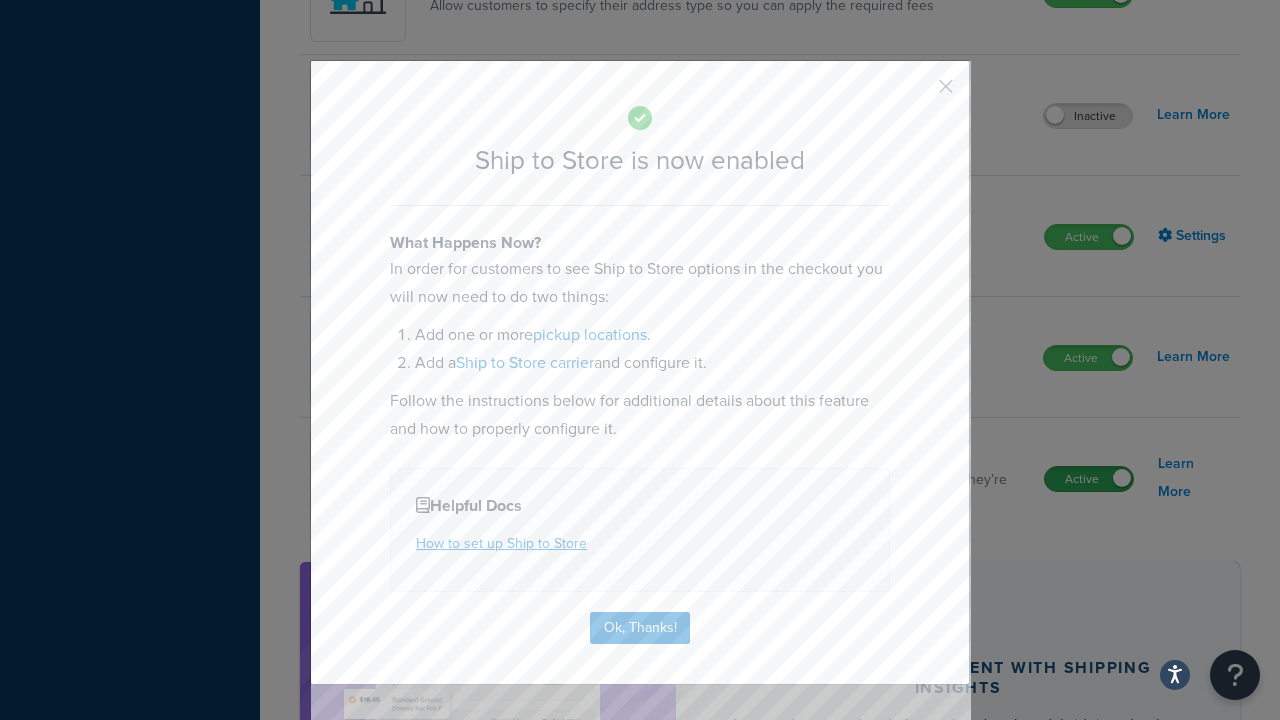 click at bounding box center [916, 93] 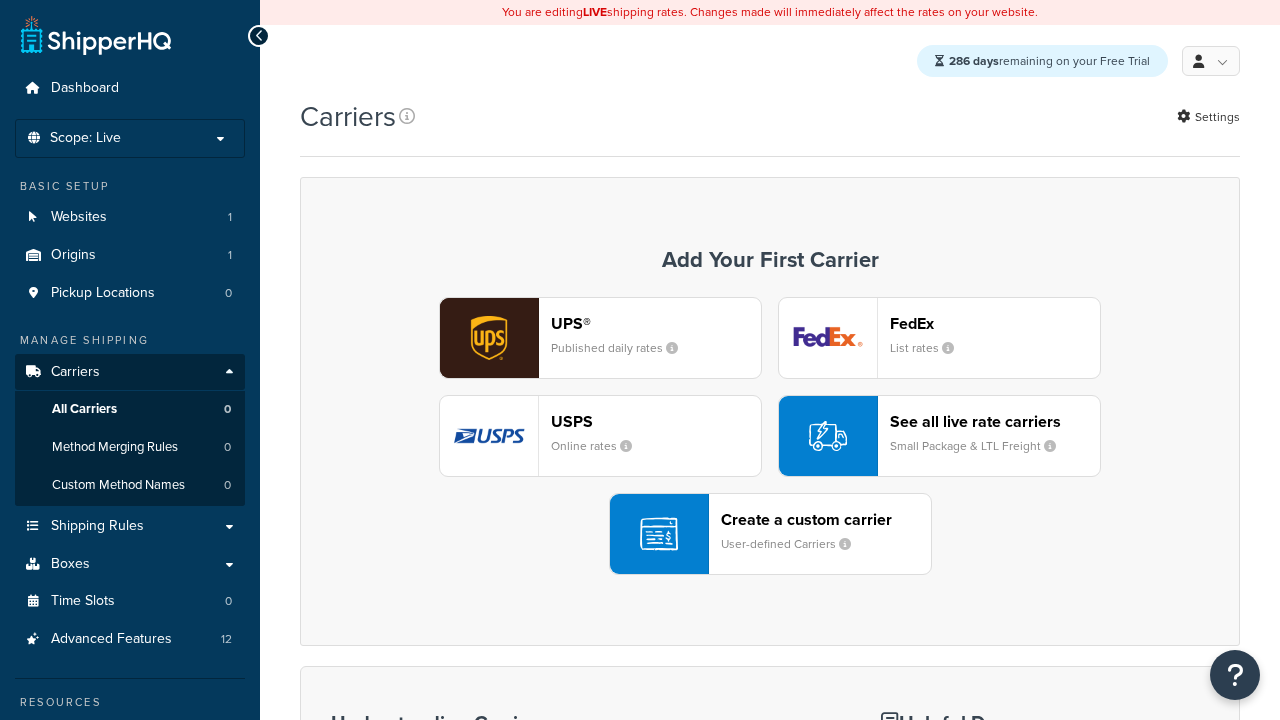 click on "UPS® Published daily rates   FedEx List rates   USPS Online rates   See all live rate carriers Small Package & LTL Freight   Create a custom carrier User-defined Carriers" at bounding box center [770, 436] 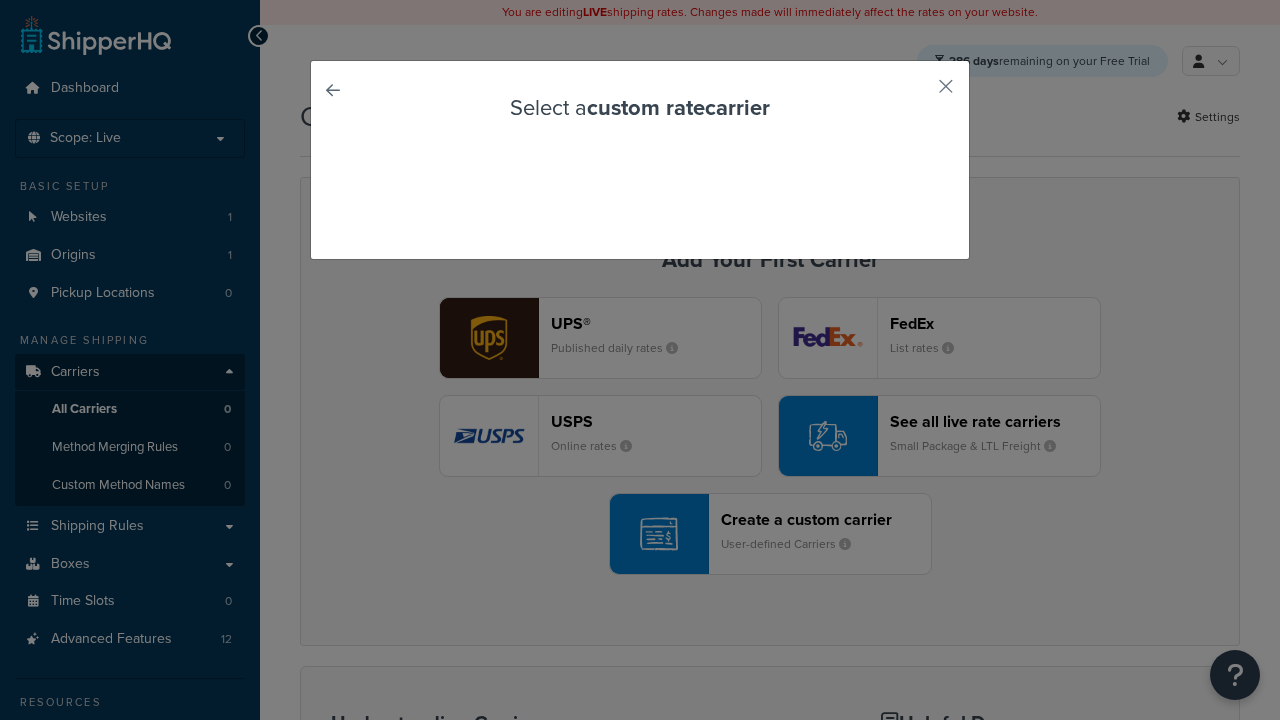 scroll, scrollTop: 0, scrollLeft: 0, axis: both 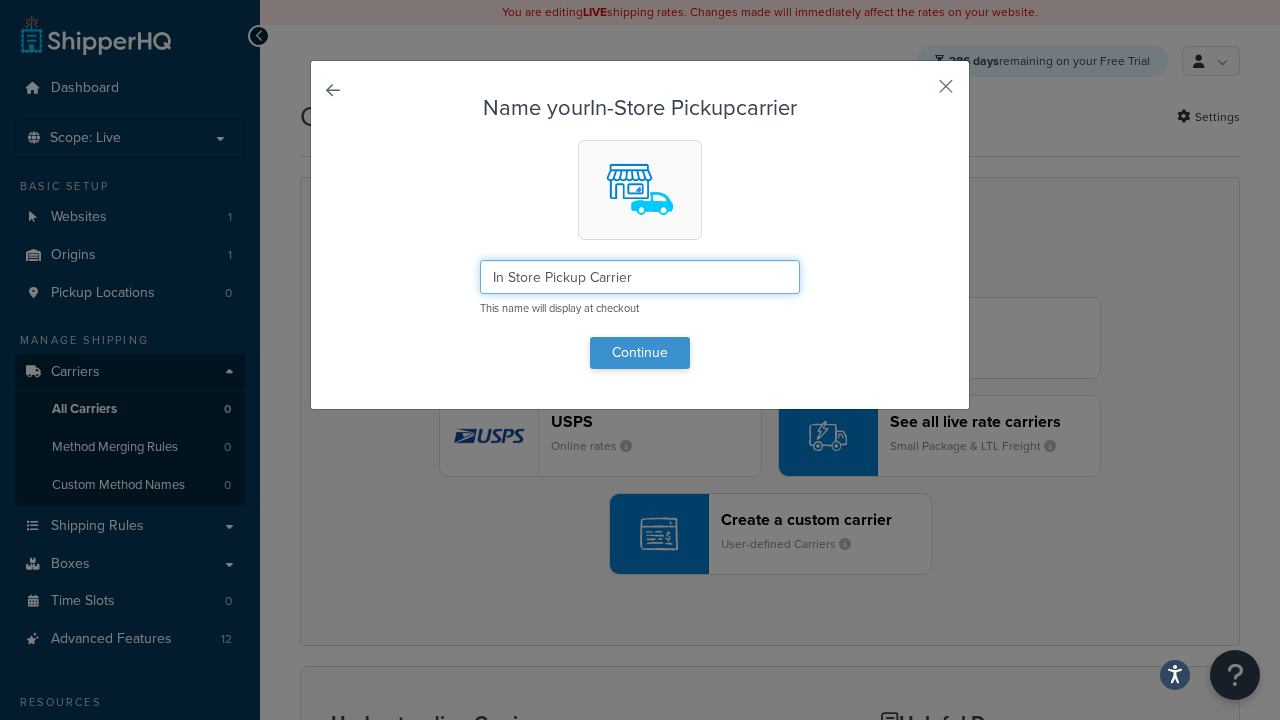 type on "In Store Pickup Carrier" 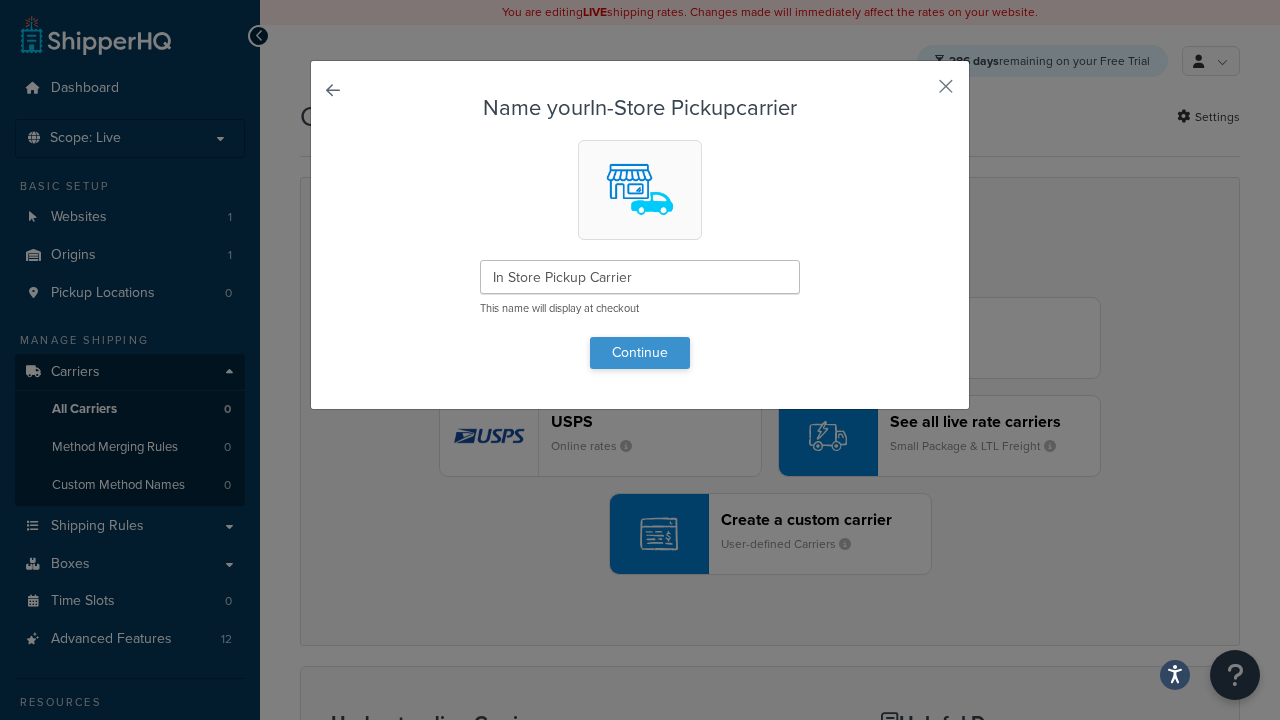 click on "Continue" at bounding box center [640, 353] 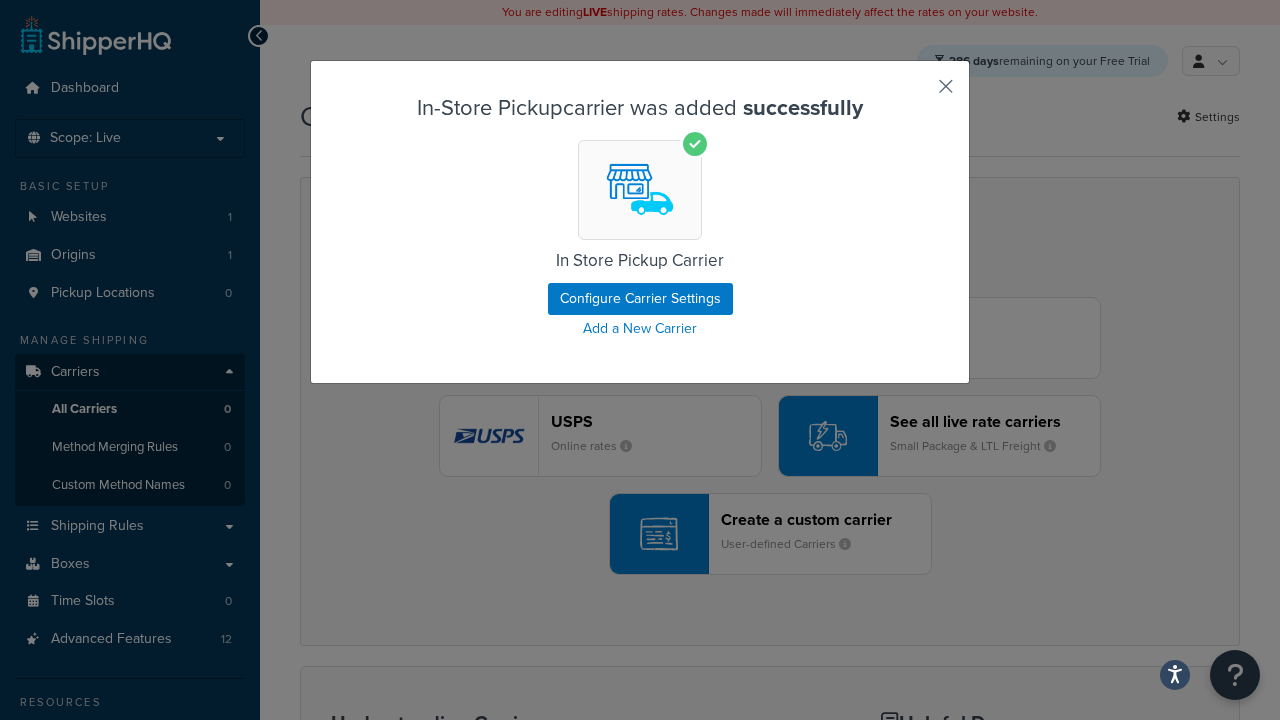click at bounding box center [916, 93] 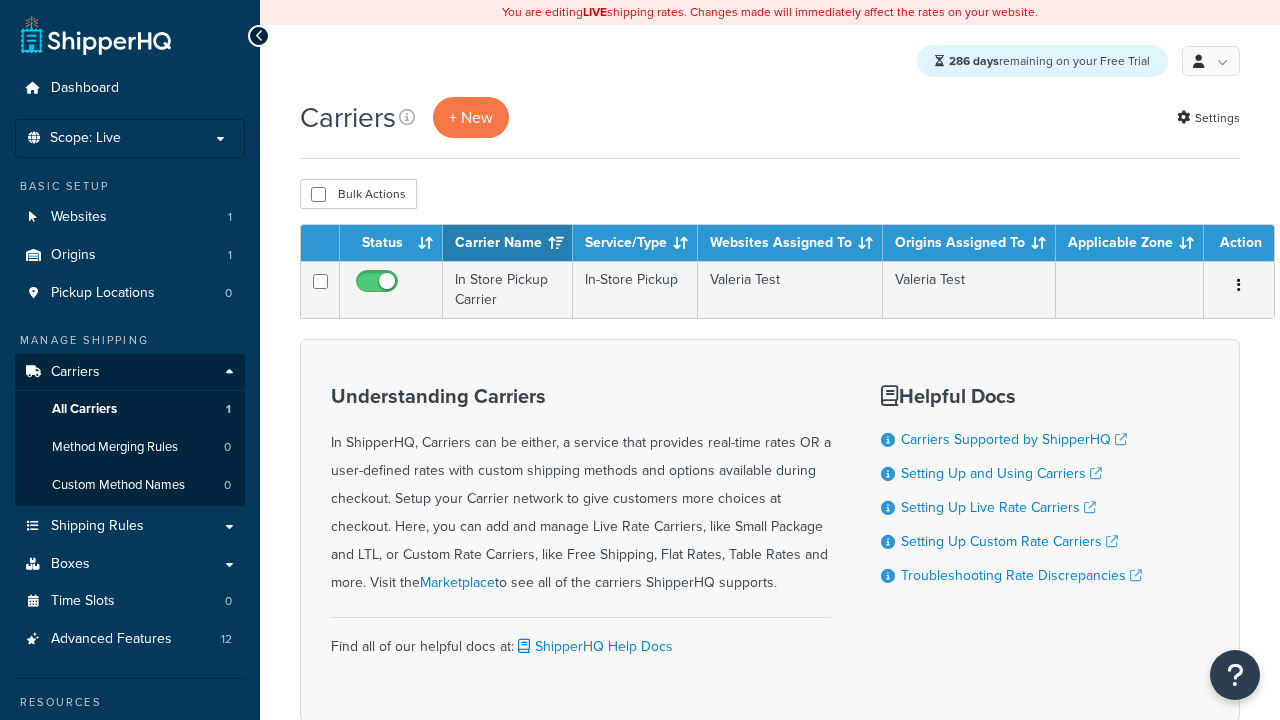 scroll, scrollTop: 0, scrollLeft: 0, axis: both 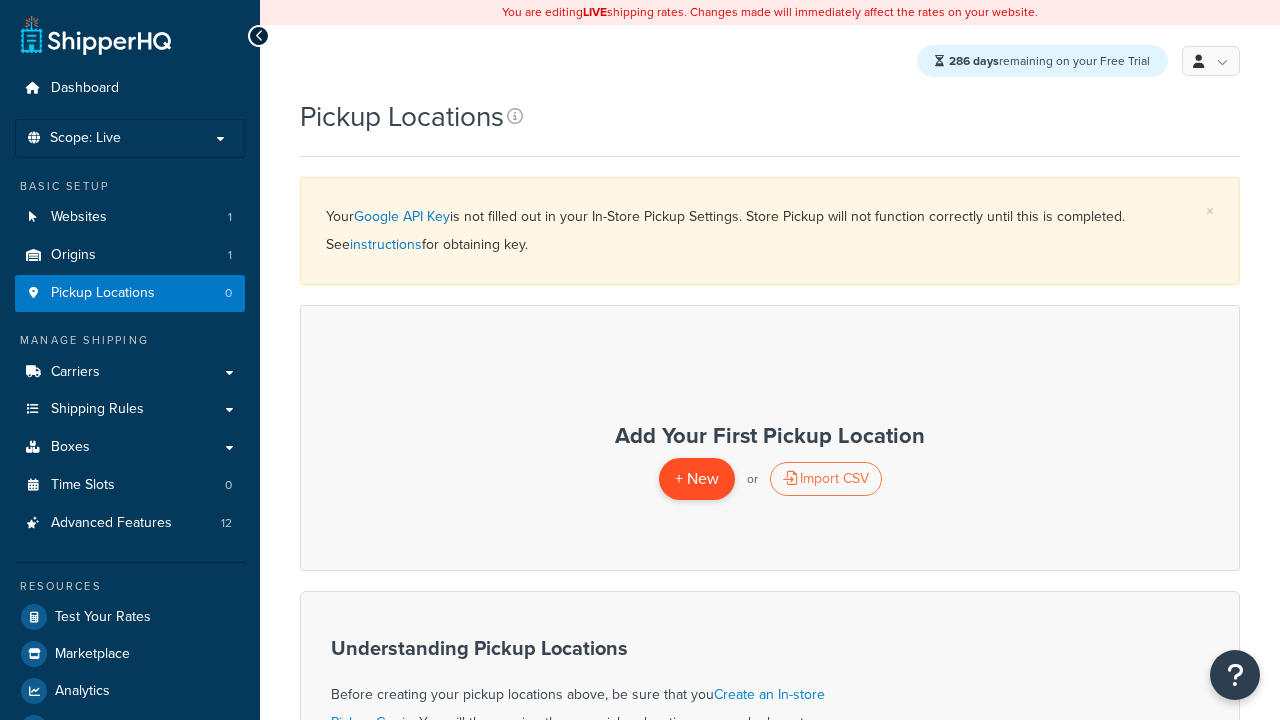 click on "+ New" at bounding box center (697, 478) 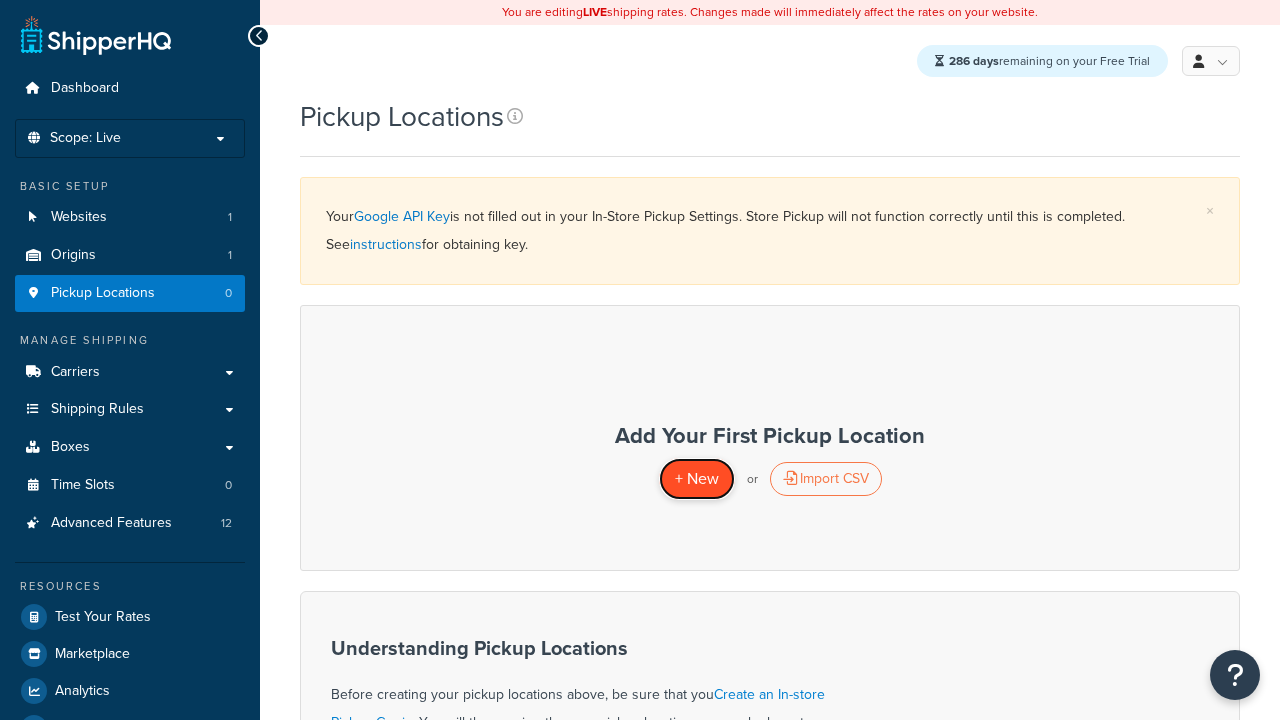 scroll, scrollTop: 0, scrollLeft: 0, axis: both 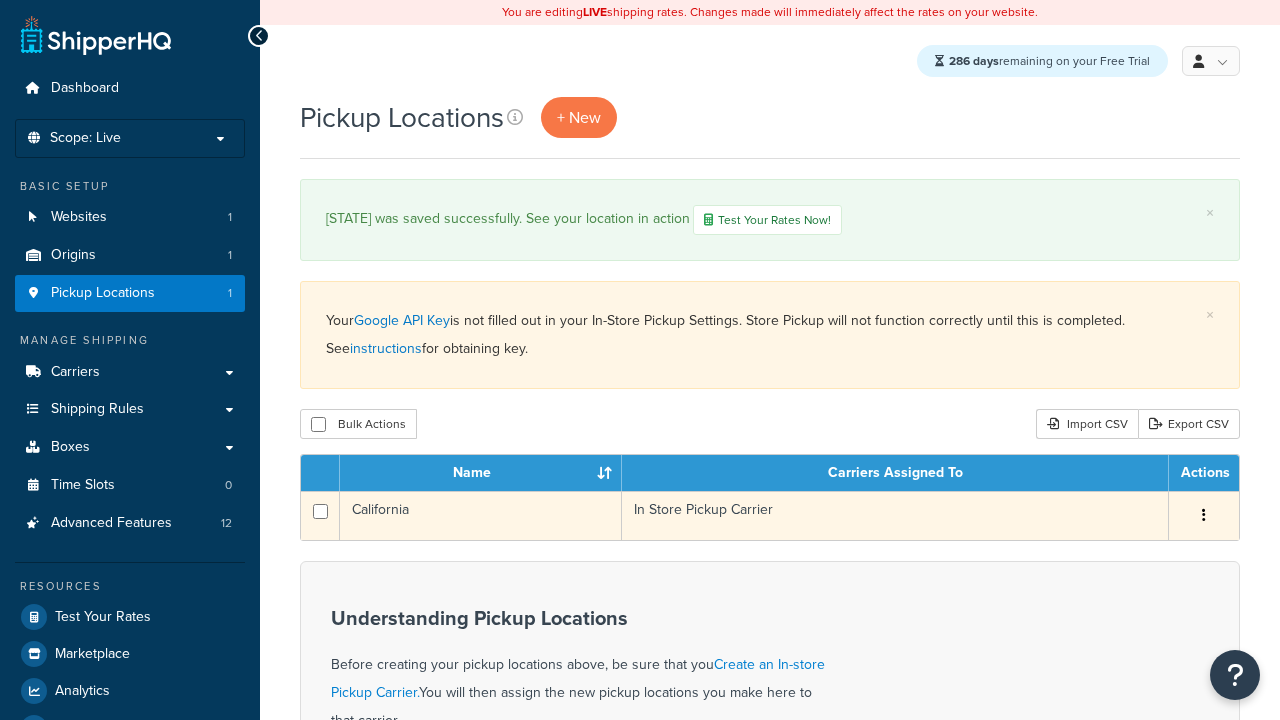 click on "California" at bounding box center [481, 515] 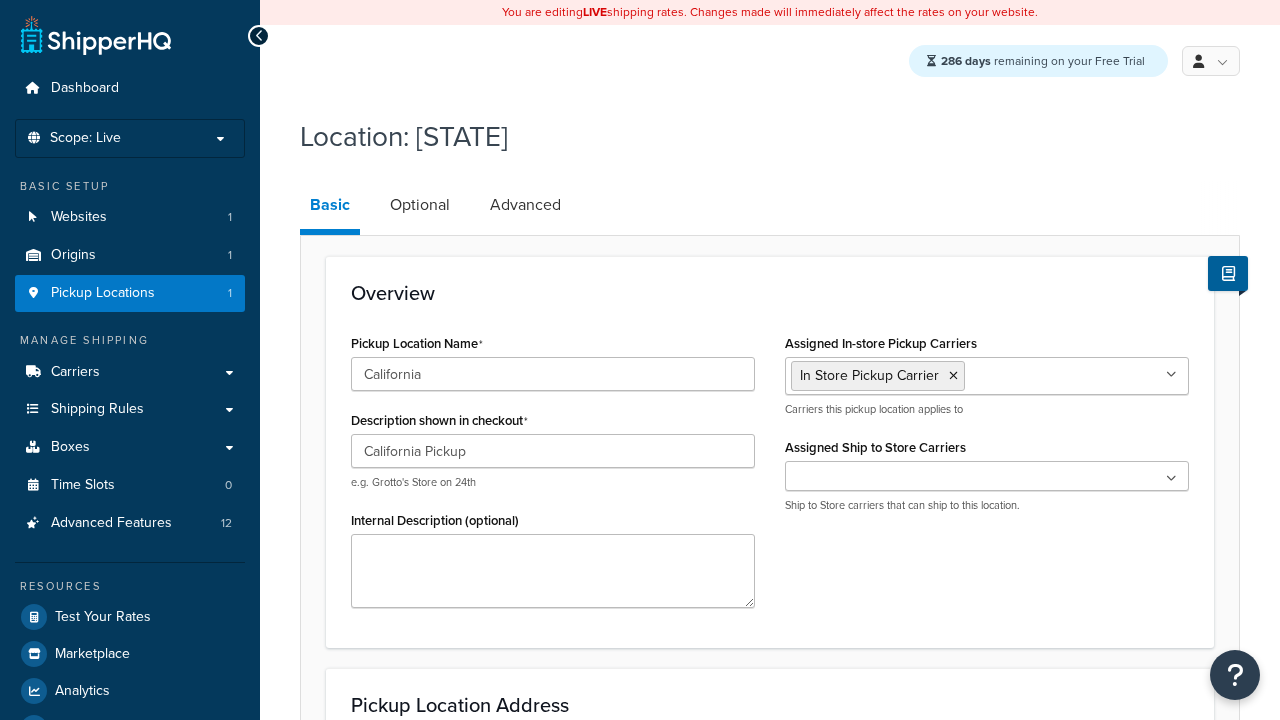 select on "5" 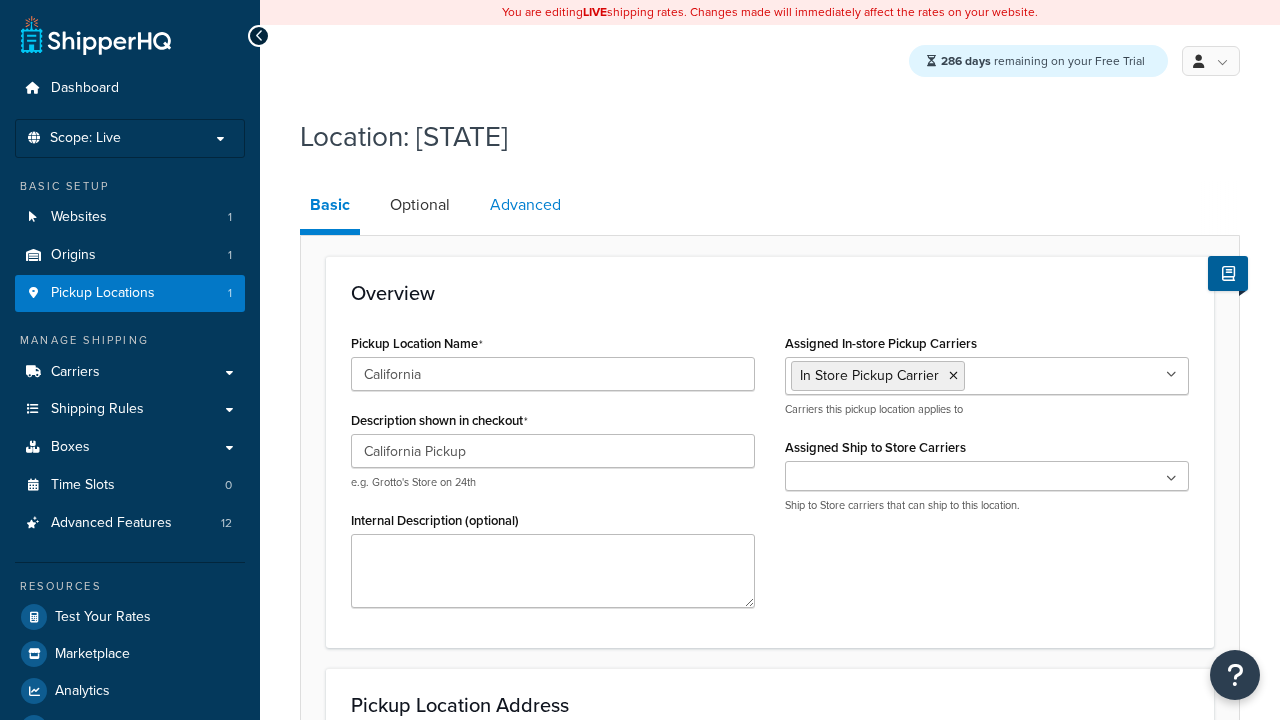 click on "Advanced" at bounding box center [525, 205] 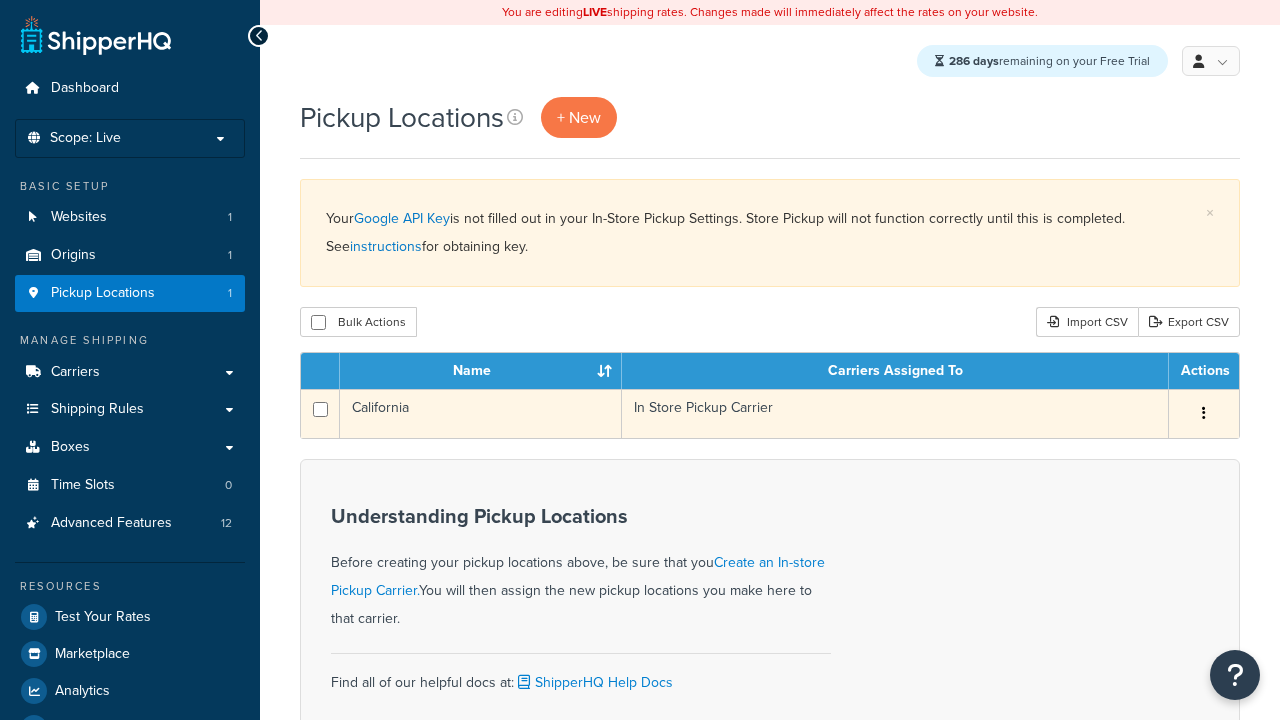 click at bounding box center [1204, 413] 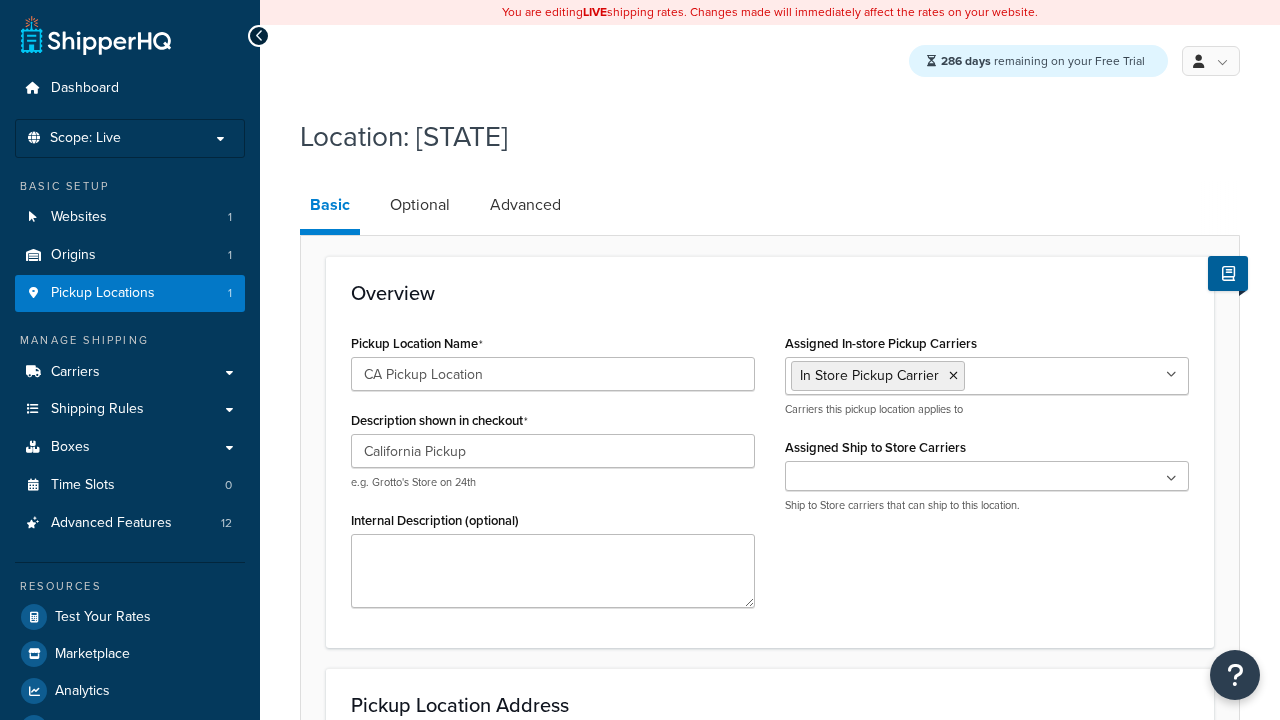 select on "5" 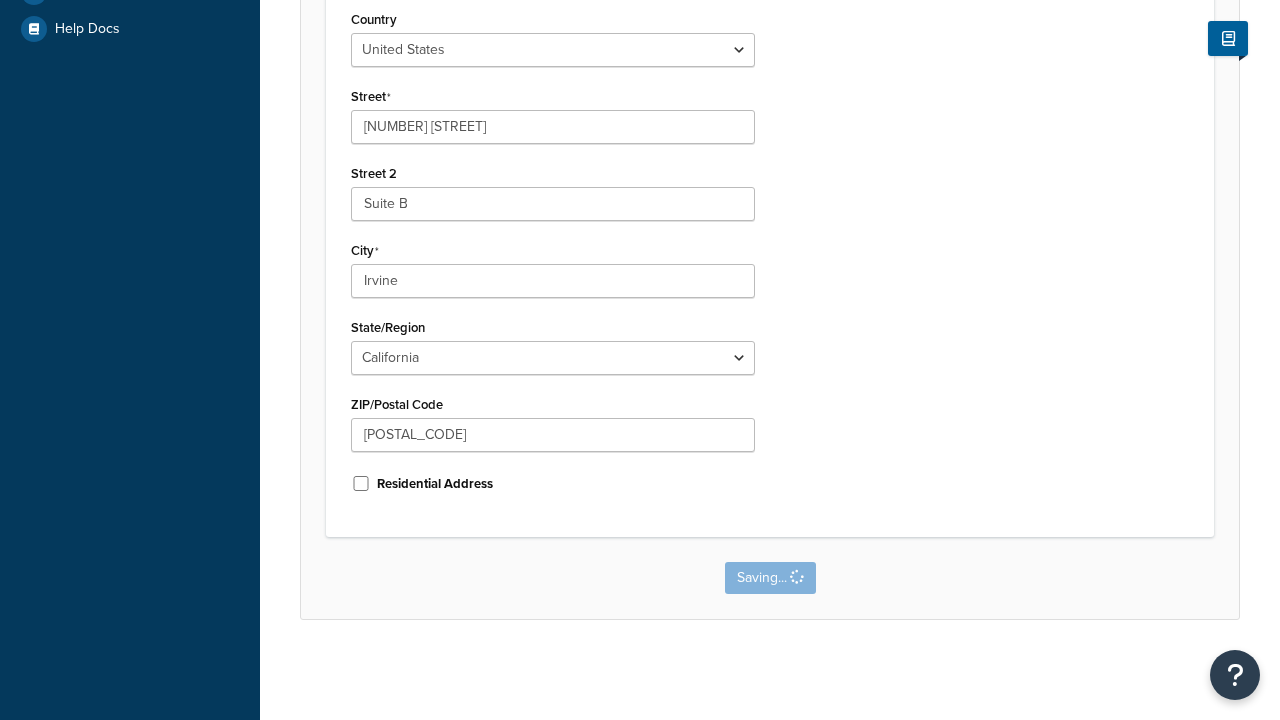 scroll, scrollTop: 0, scrollLeft: 0, axis: both 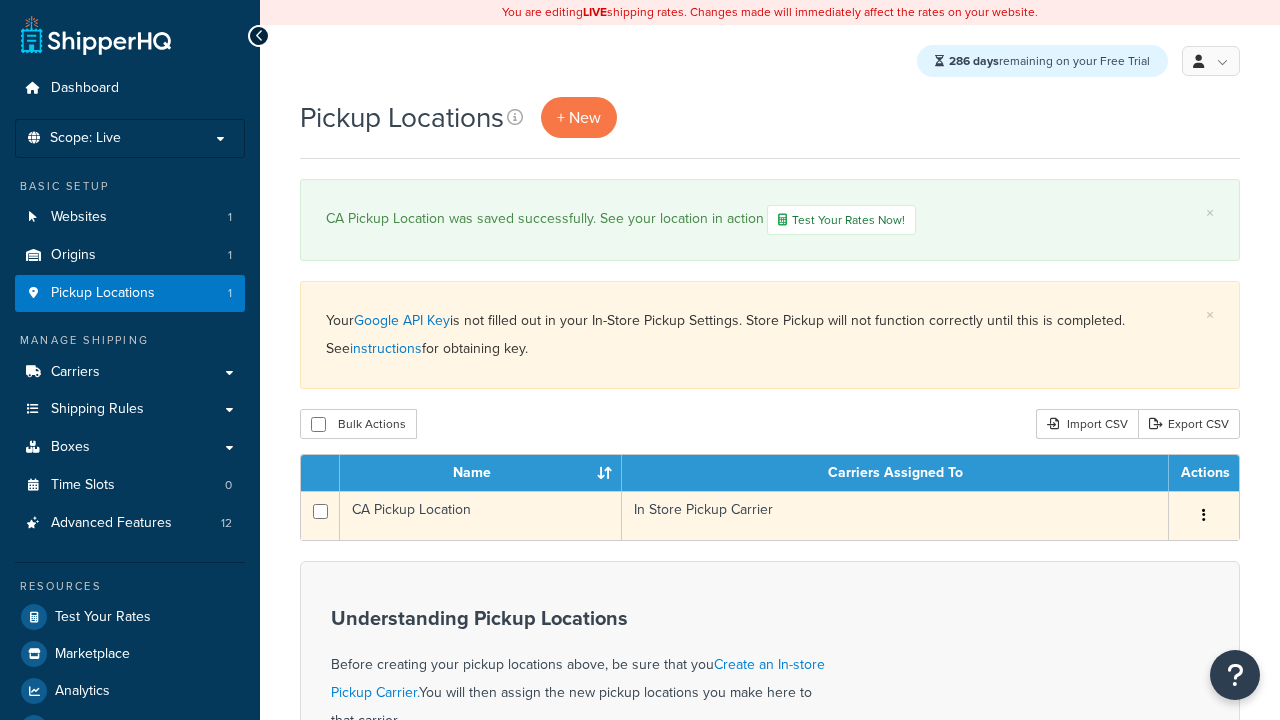 click at bounding box center (1204, 515) 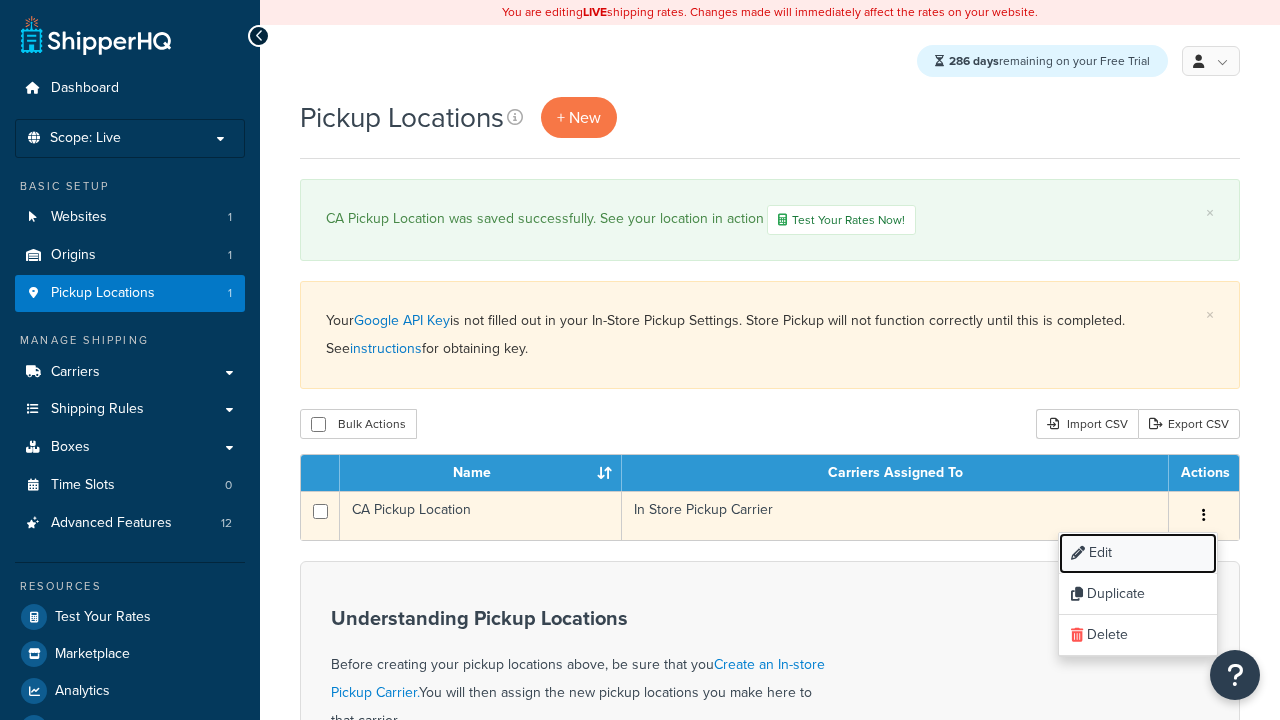 scroll, scrollTop: 0, scrollLeft: 0, axis: both 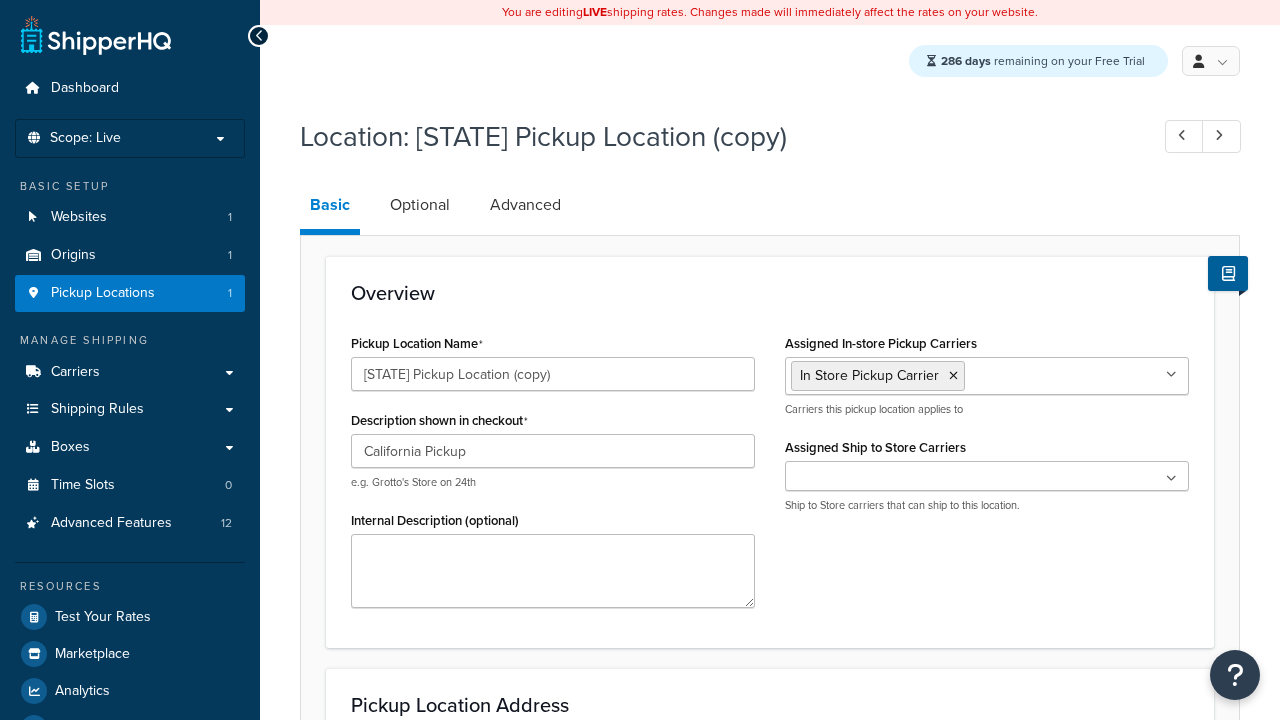 select on "5" 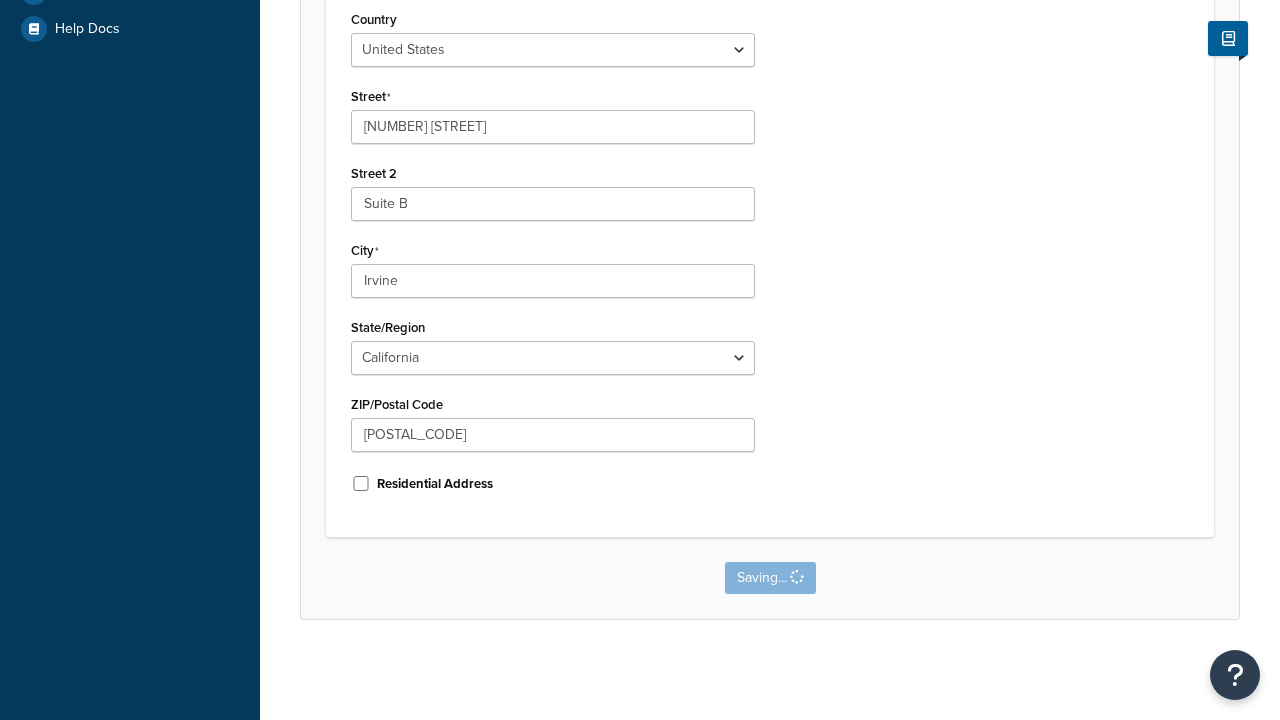 scroll, scrollTop: 0, scrollLeft: 0, axis: both 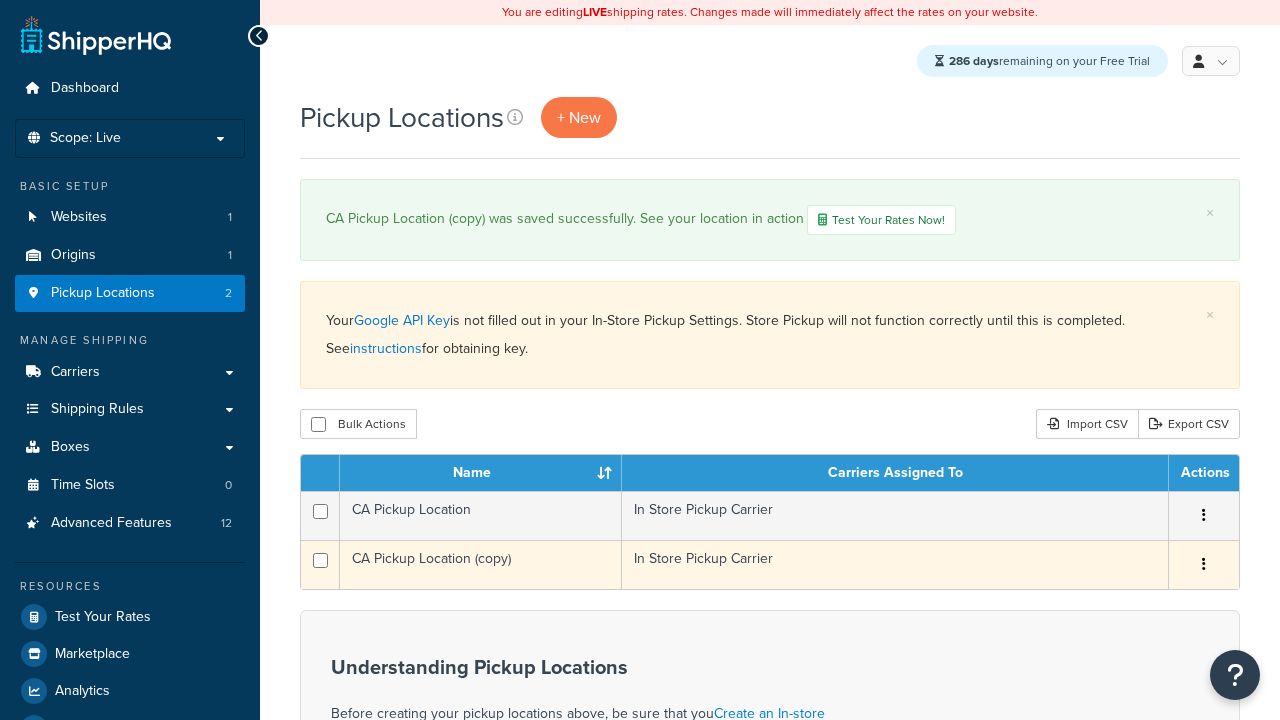 click at bounding box center (1204, 564) 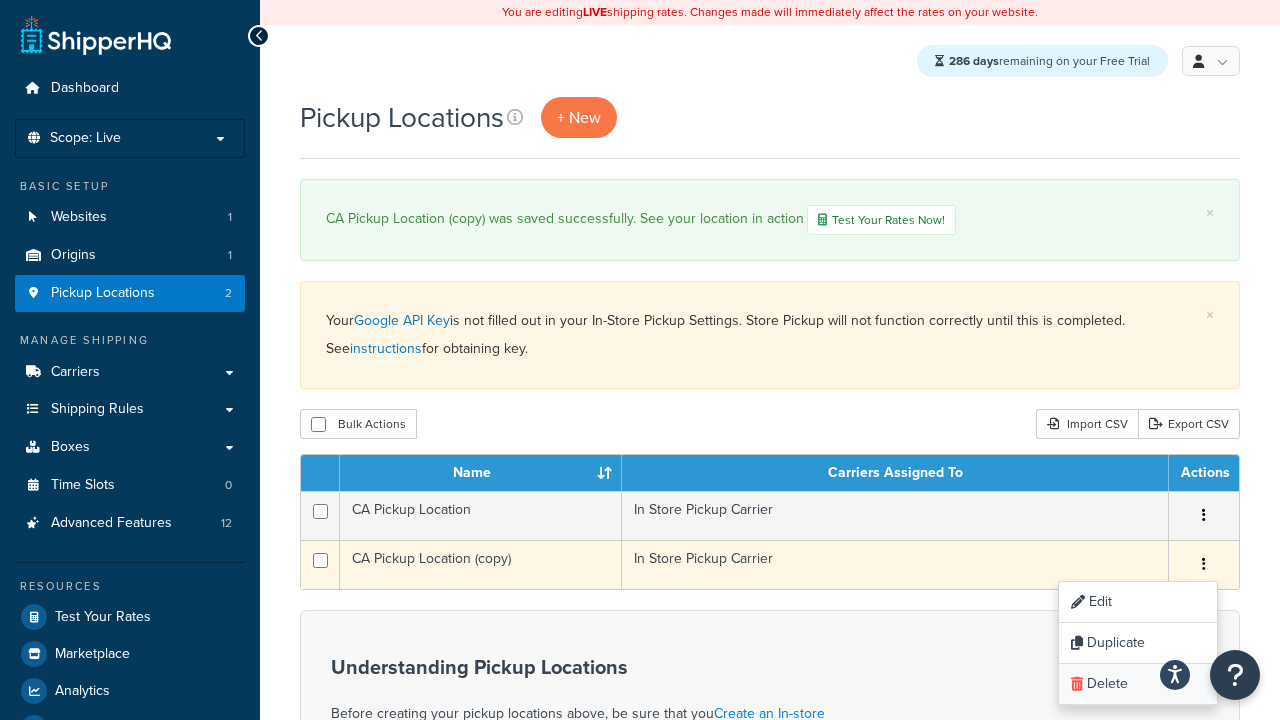 click on "Delete" at bounding box center (1138, 684) 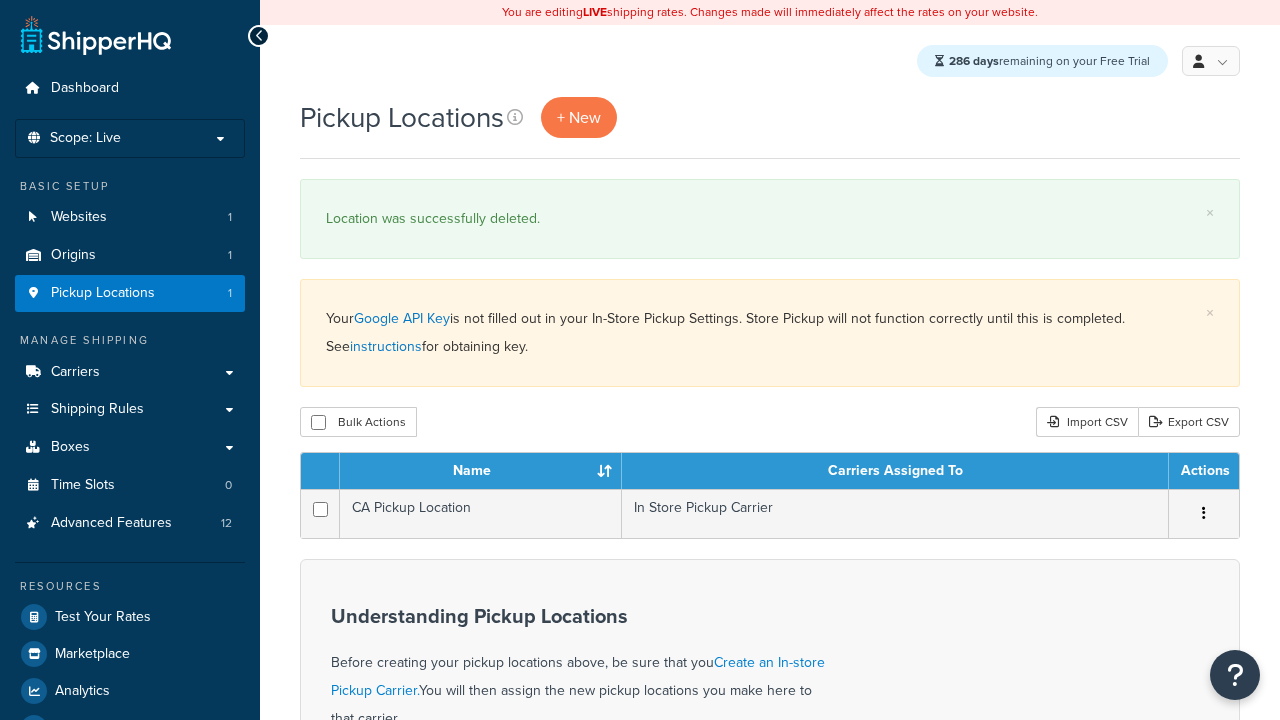 scroll, scrollTop: 0, scrollLeft: 0, axis: both 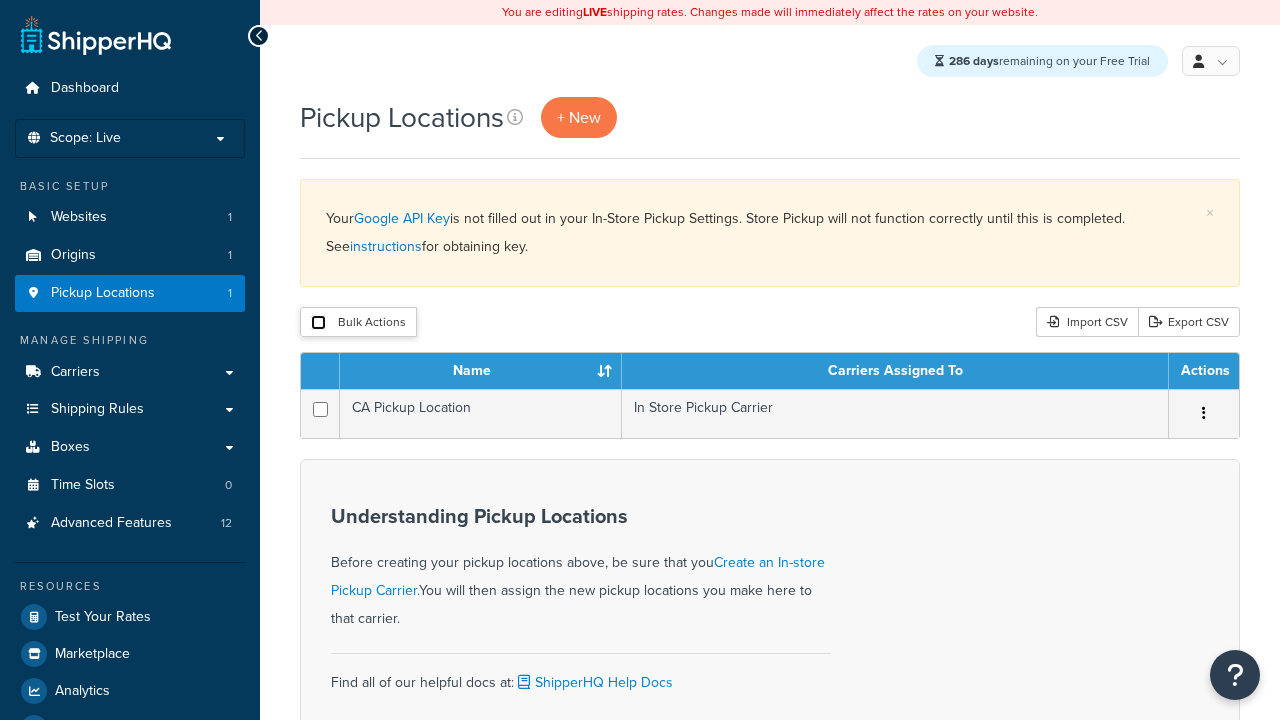 click at bounding box center [318, 322] 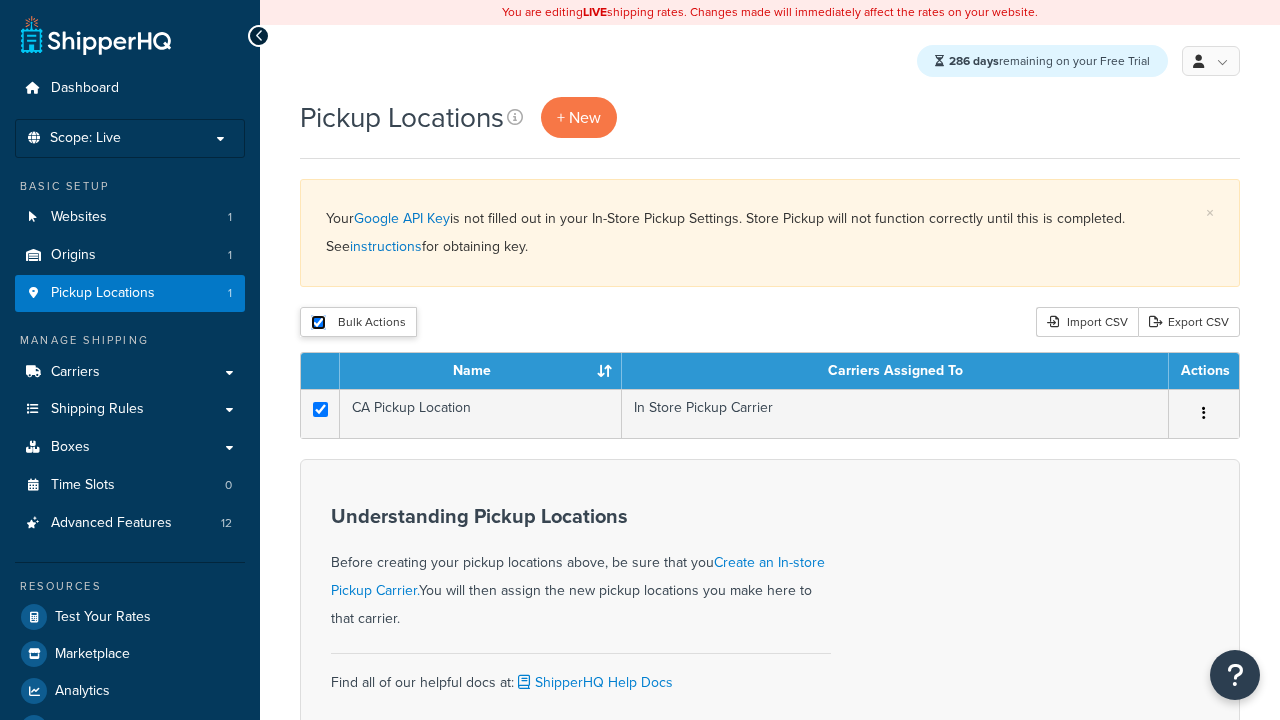 checkbox on "true" 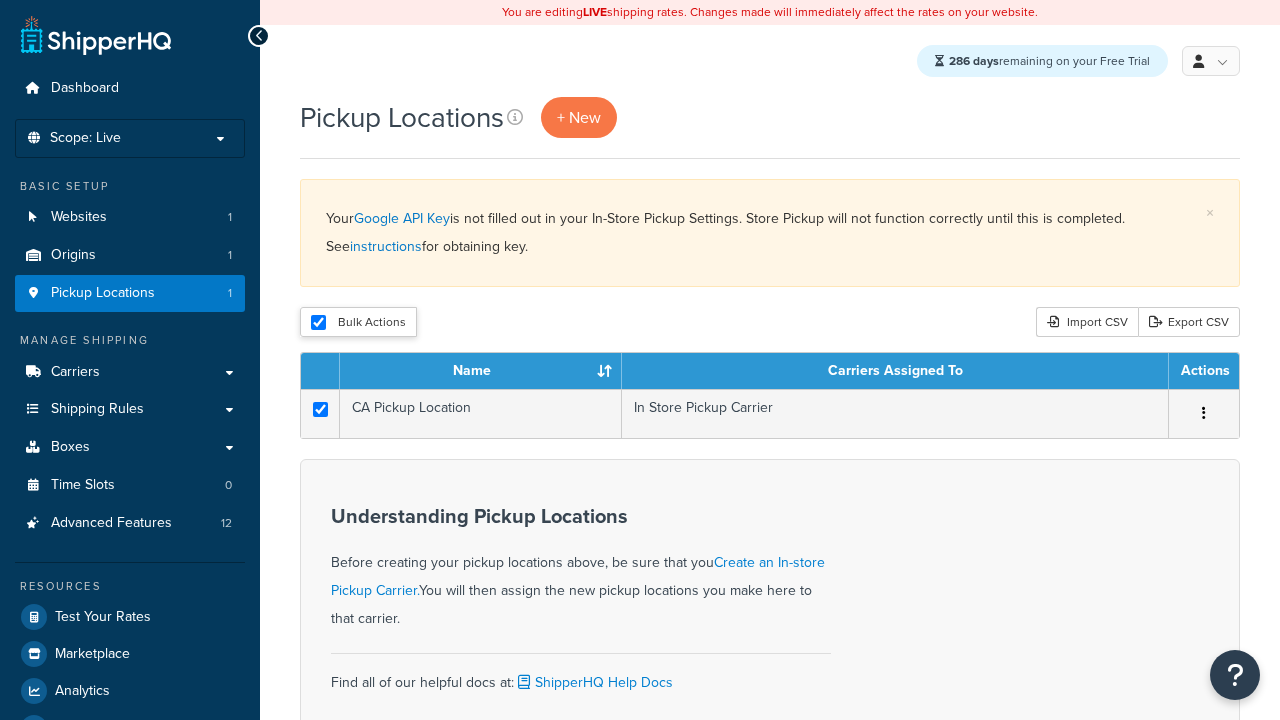 click on "Delete" at bounding box center [0, 0] 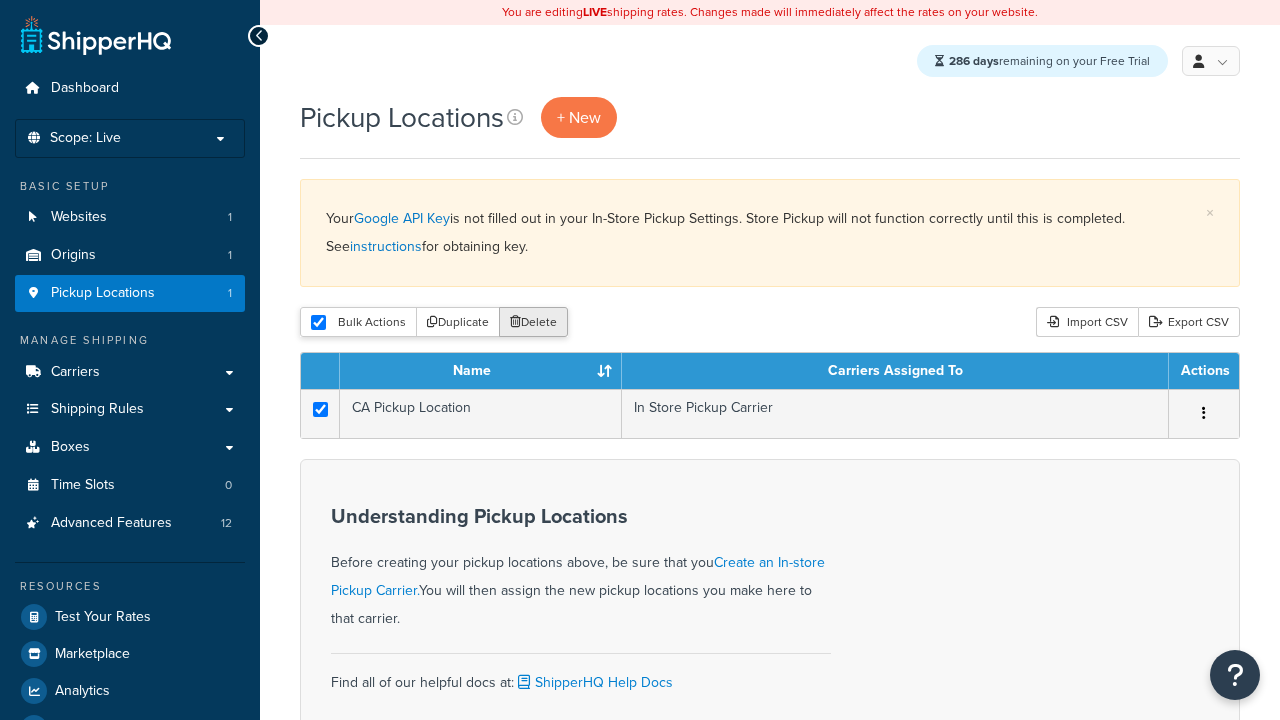 scroll, scrollTop: 0, scrollLeft: 0, axis: both 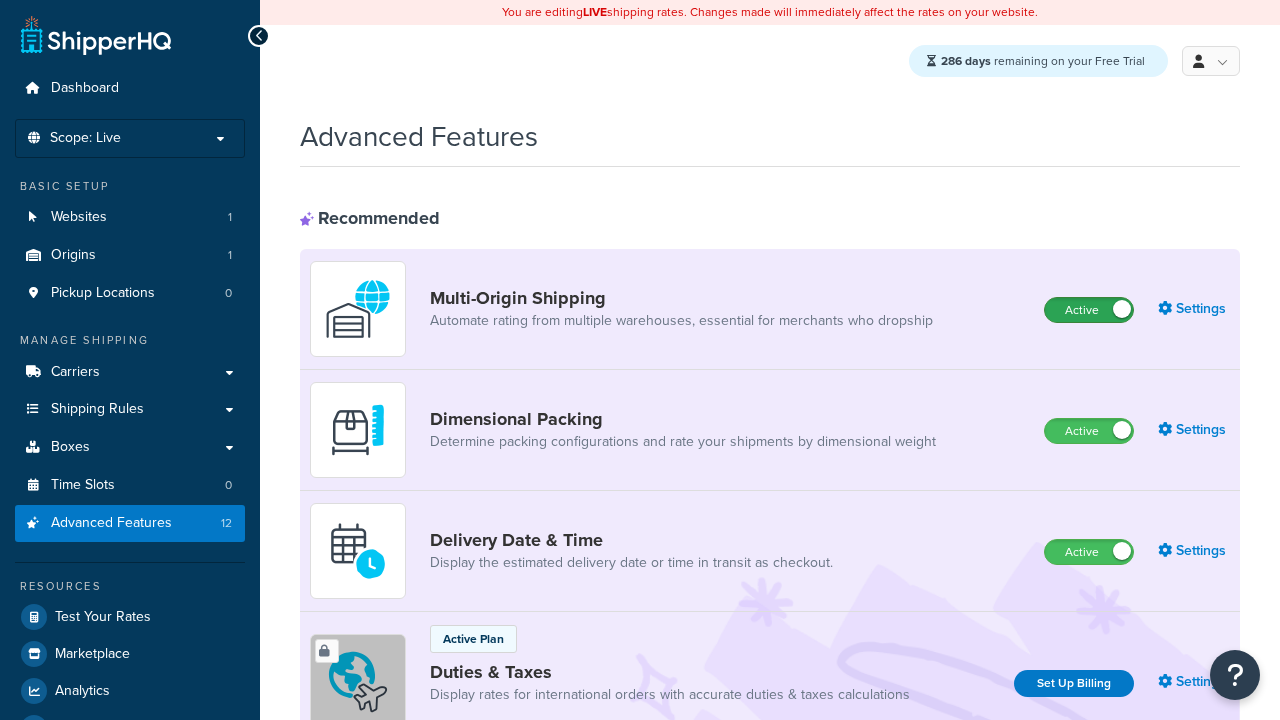 click on "Active" at bounding box center (1089, 310) 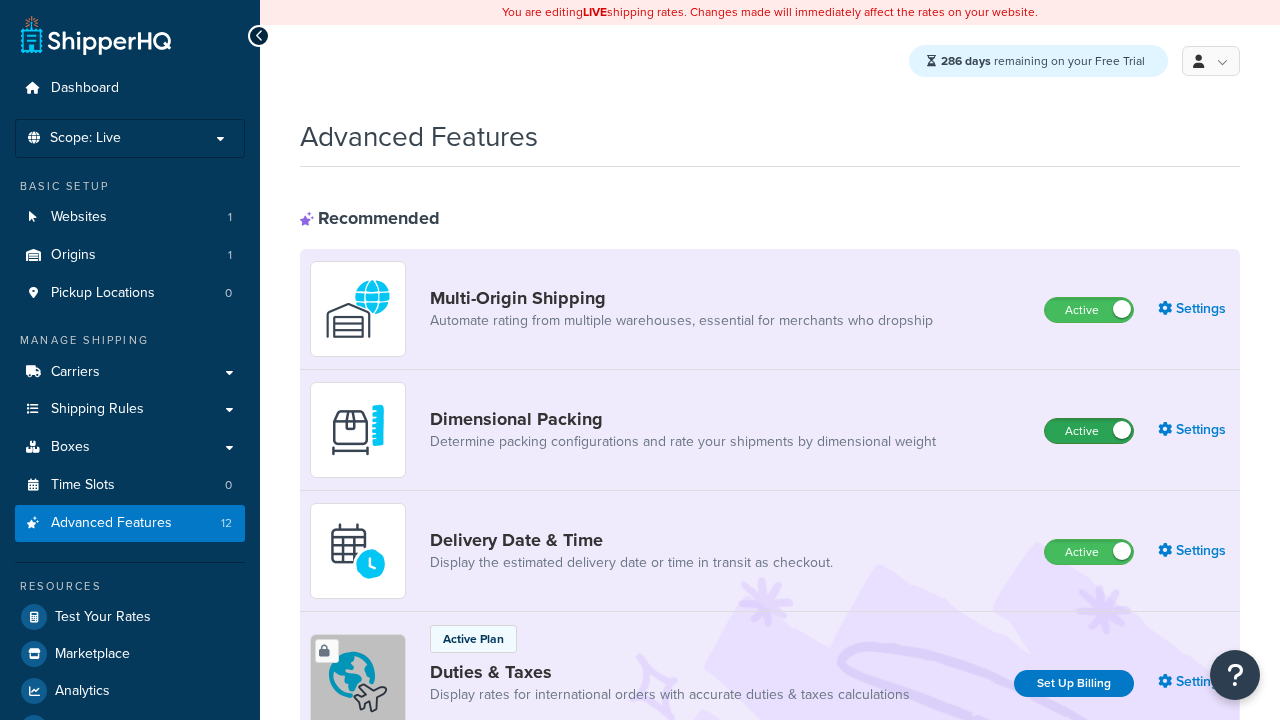 click on "Active" at bounding box center (1089, 431) 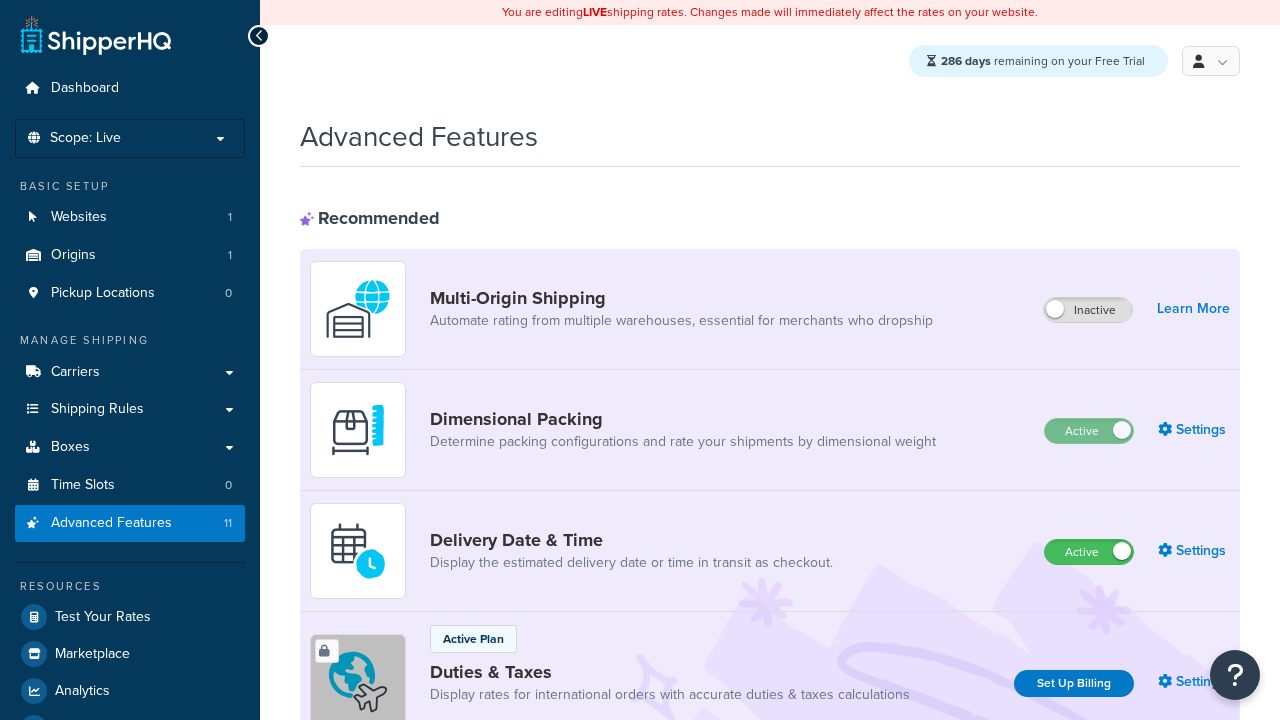 scroll, scrollTop: 0, scrollLeft: 0, axis: both 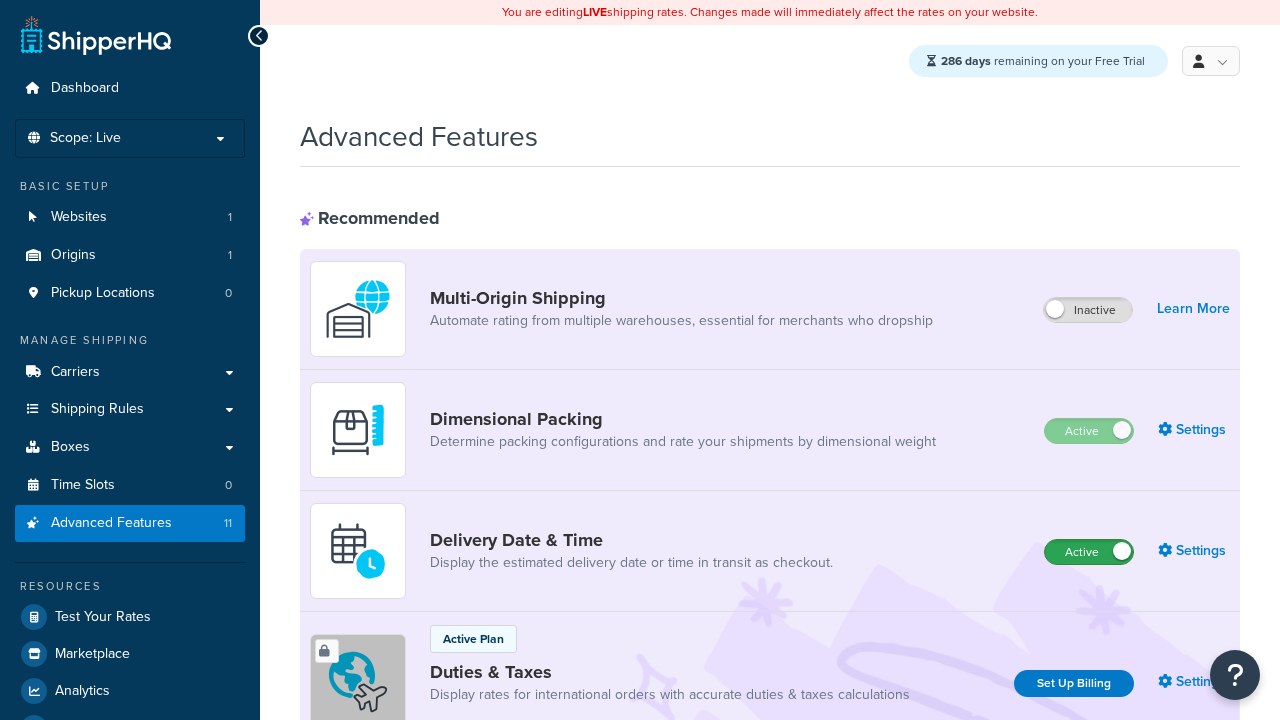 click on "Active" at bounding box center (1089, 552) 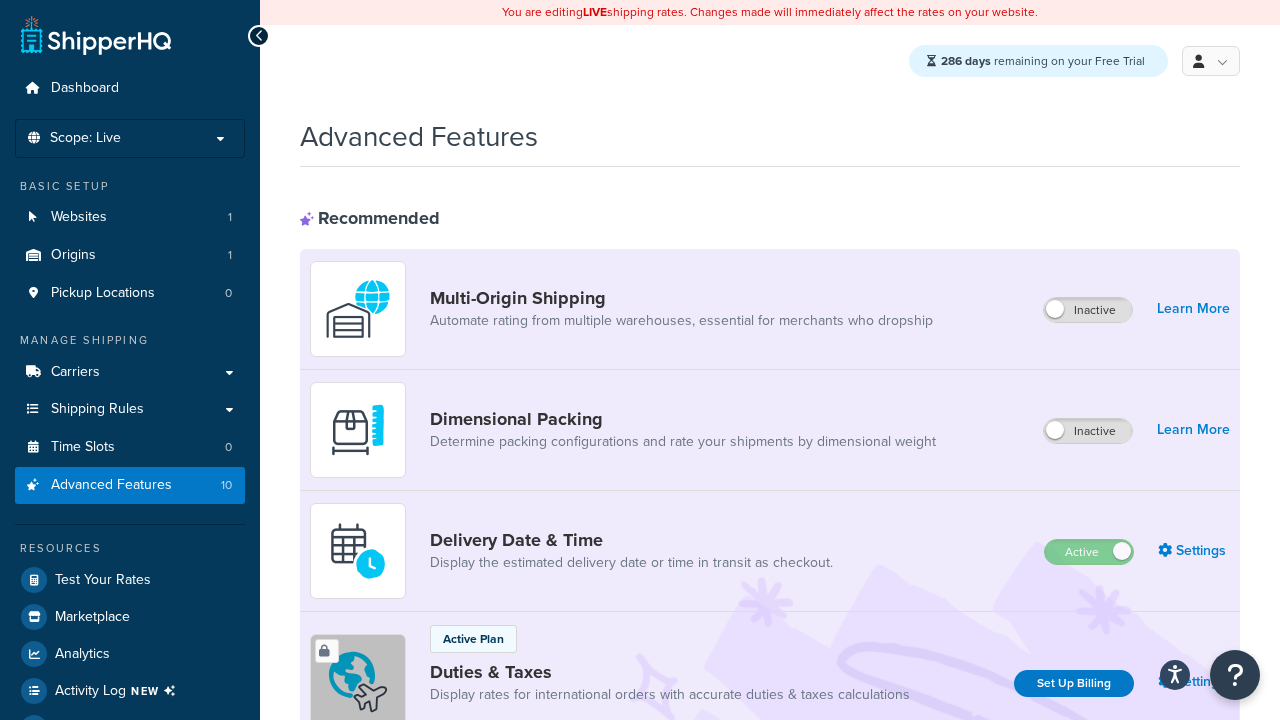 click on "Active" at bounding box center [1089, 887] 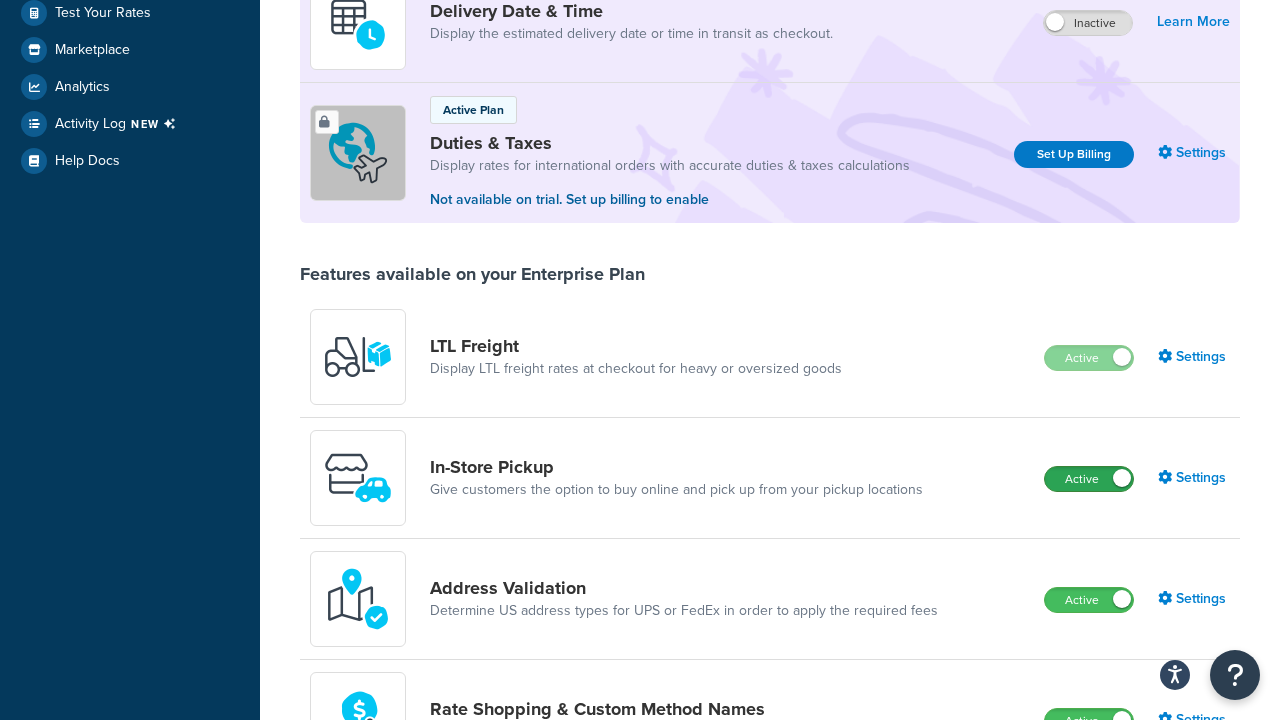 click on "Active" at bounding box center [1089, 479] 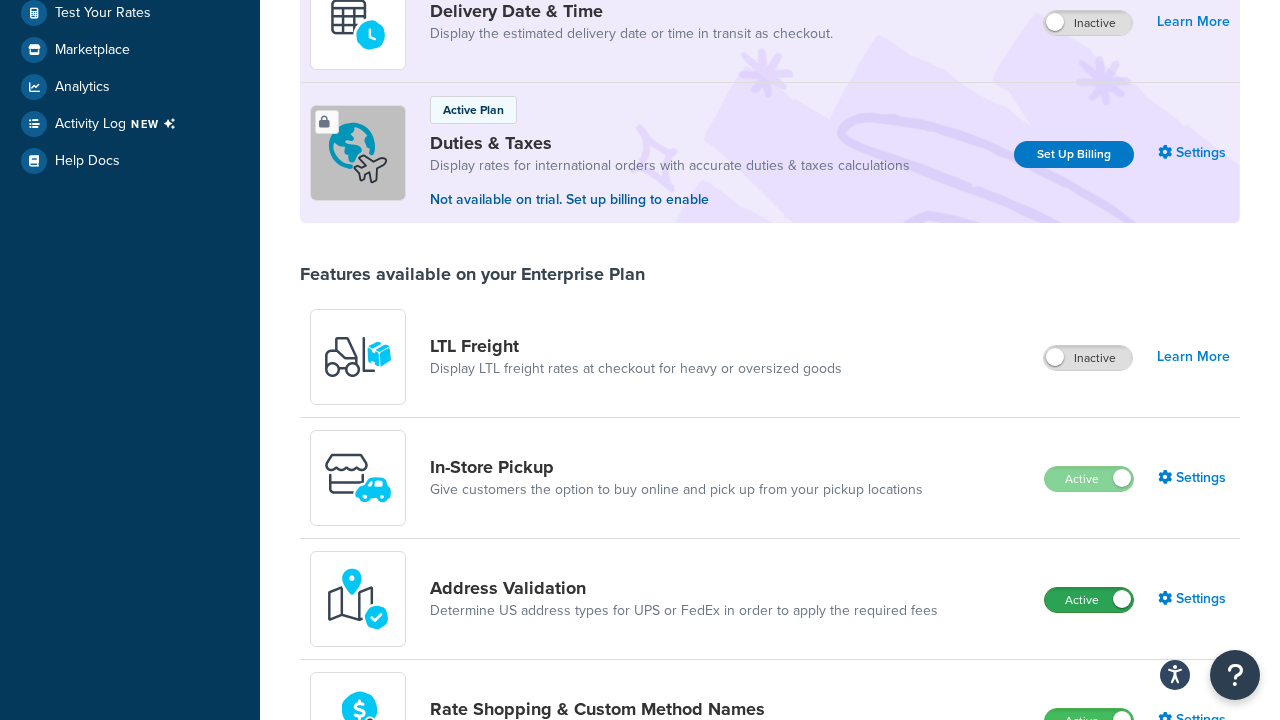 click on "Active" at bounding box center [1089, 600] 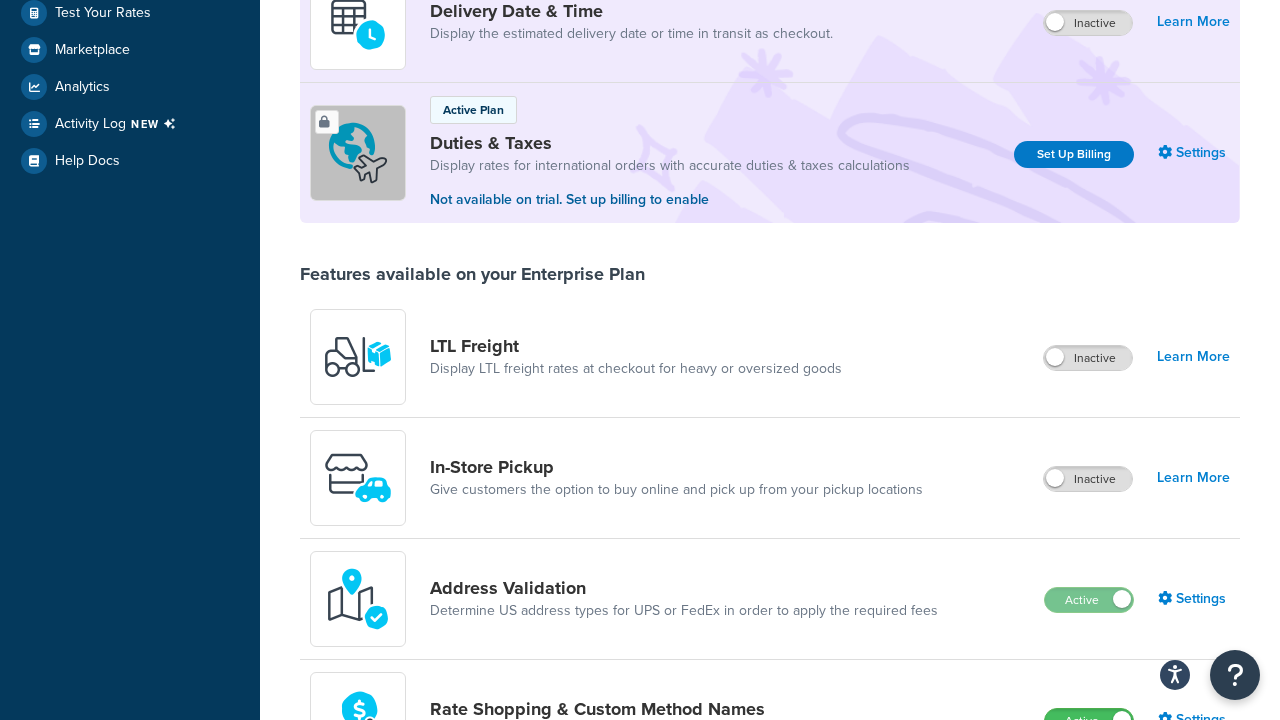 click on "Active" at bounding box center (1089, 721) 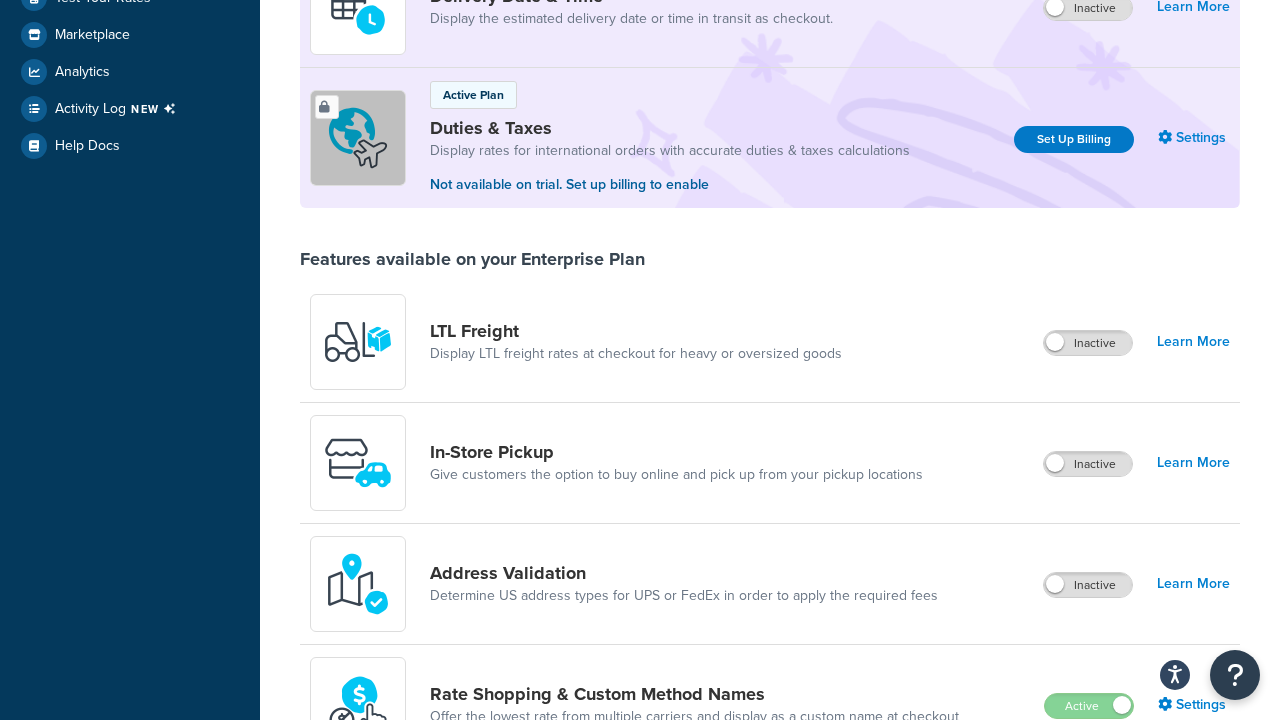 click on "Active" at bounding box center [1088, 827] 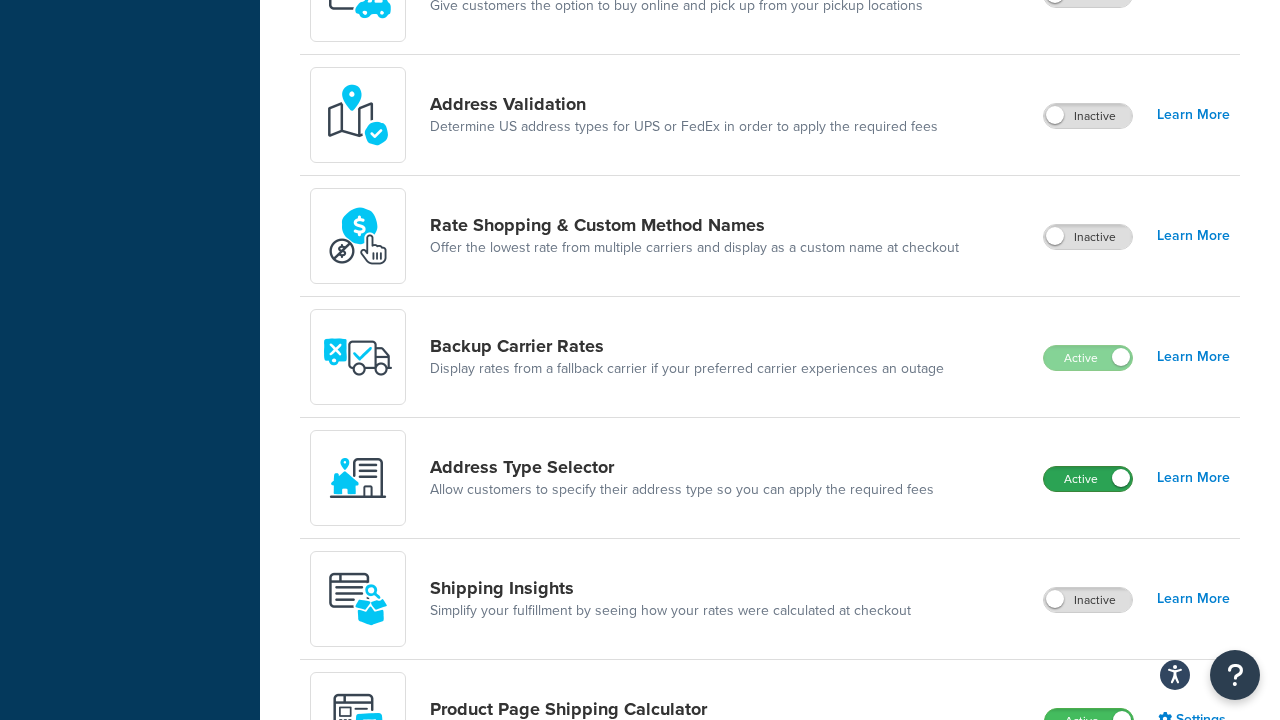 click on "Active" at bounding box center [1088, 479] 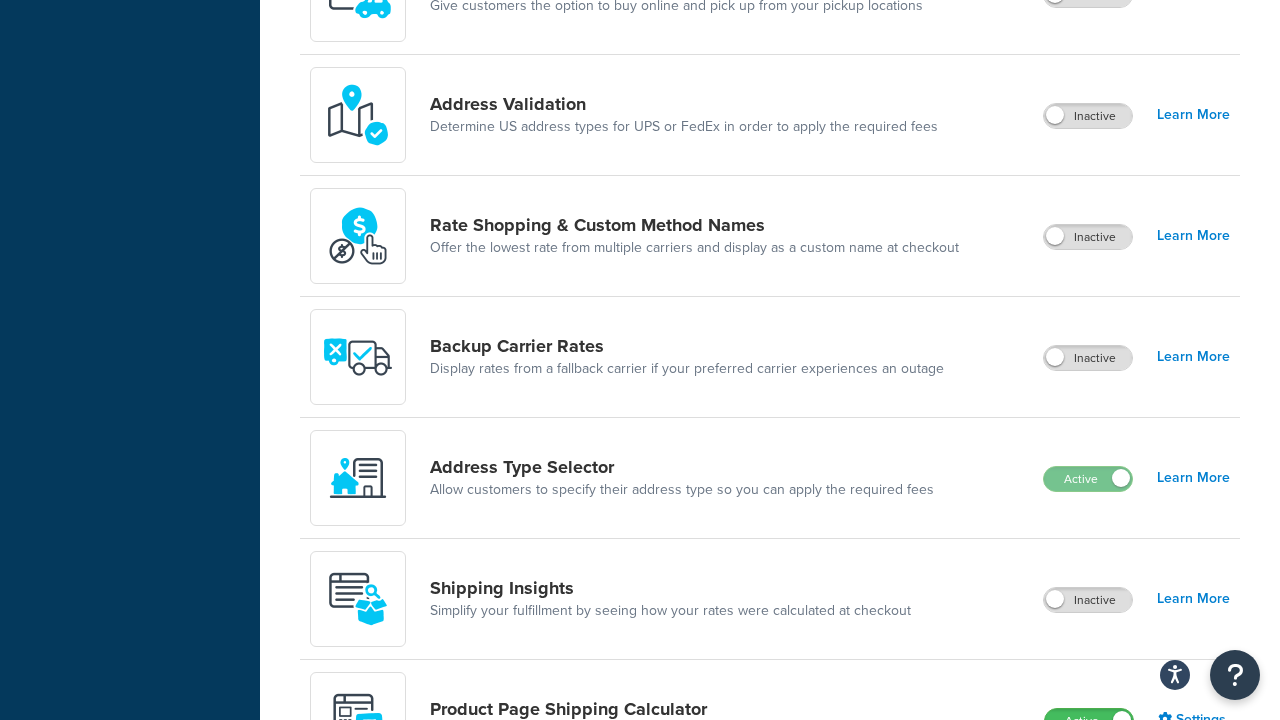 click on "Active" at bounding box center (1089, 721) 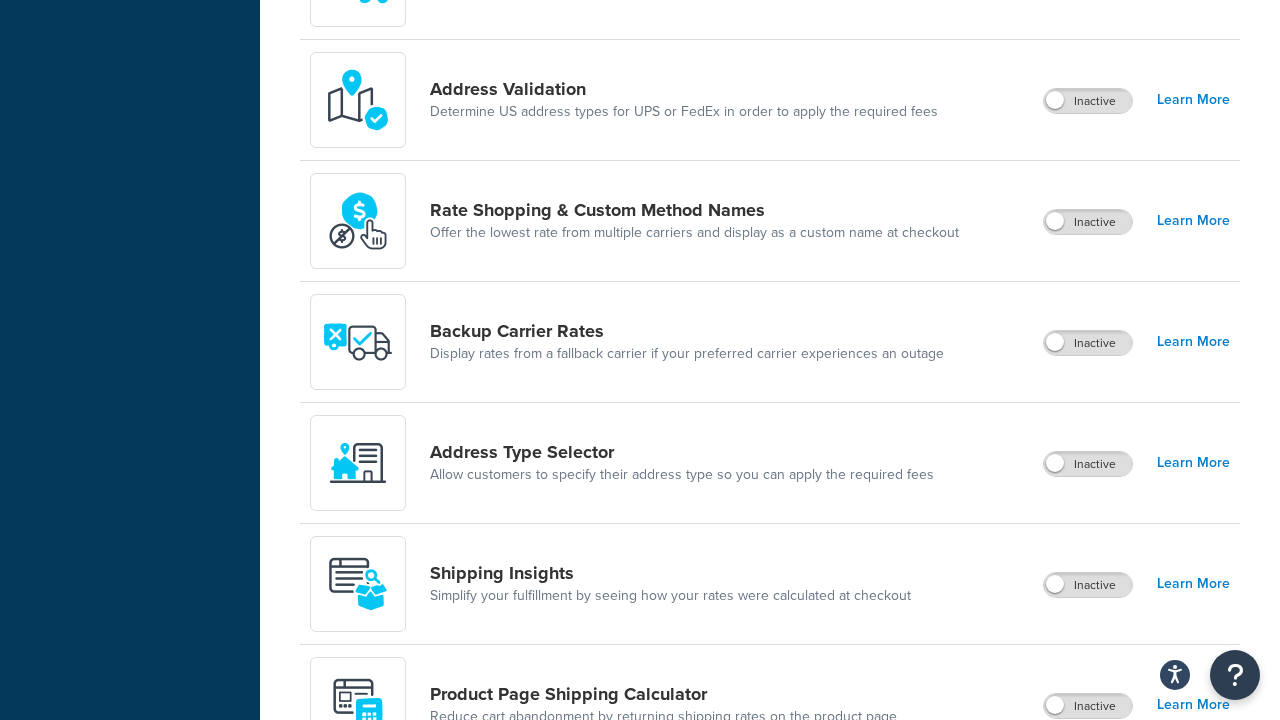 click on "Active" at bounding box center (1088, 827) 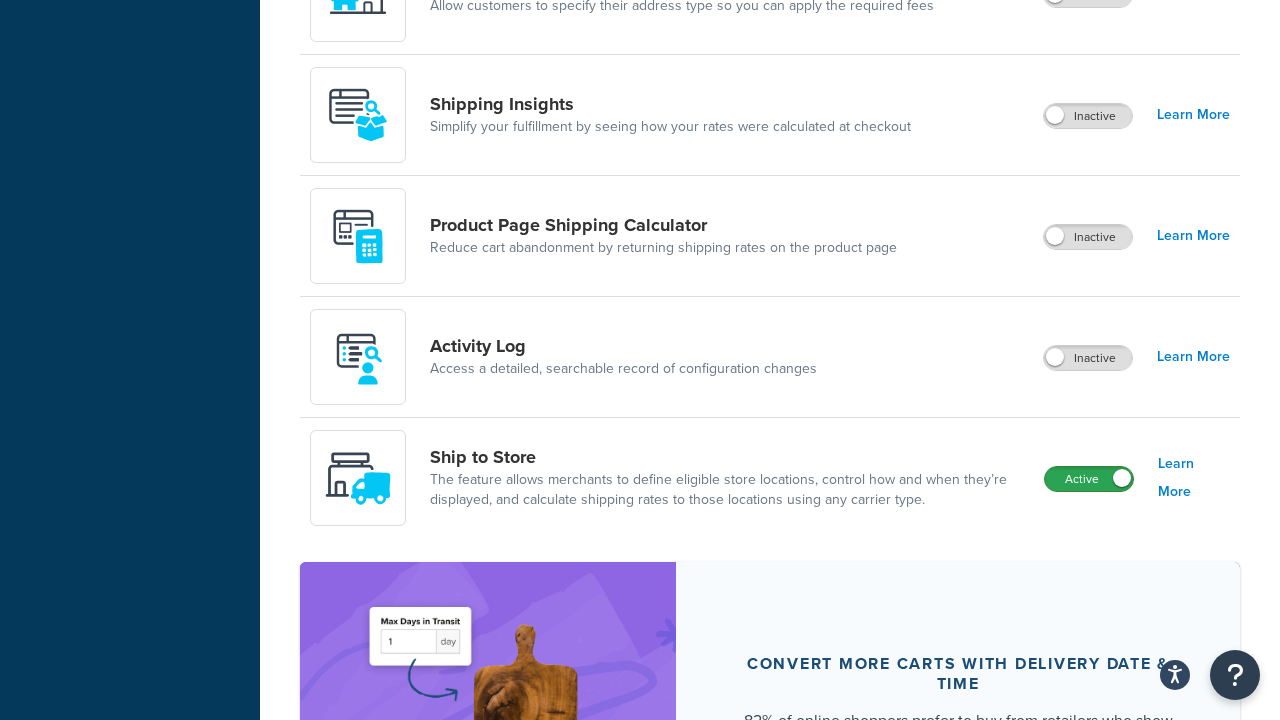 click on "Active" at bounding box center [1089, 479] 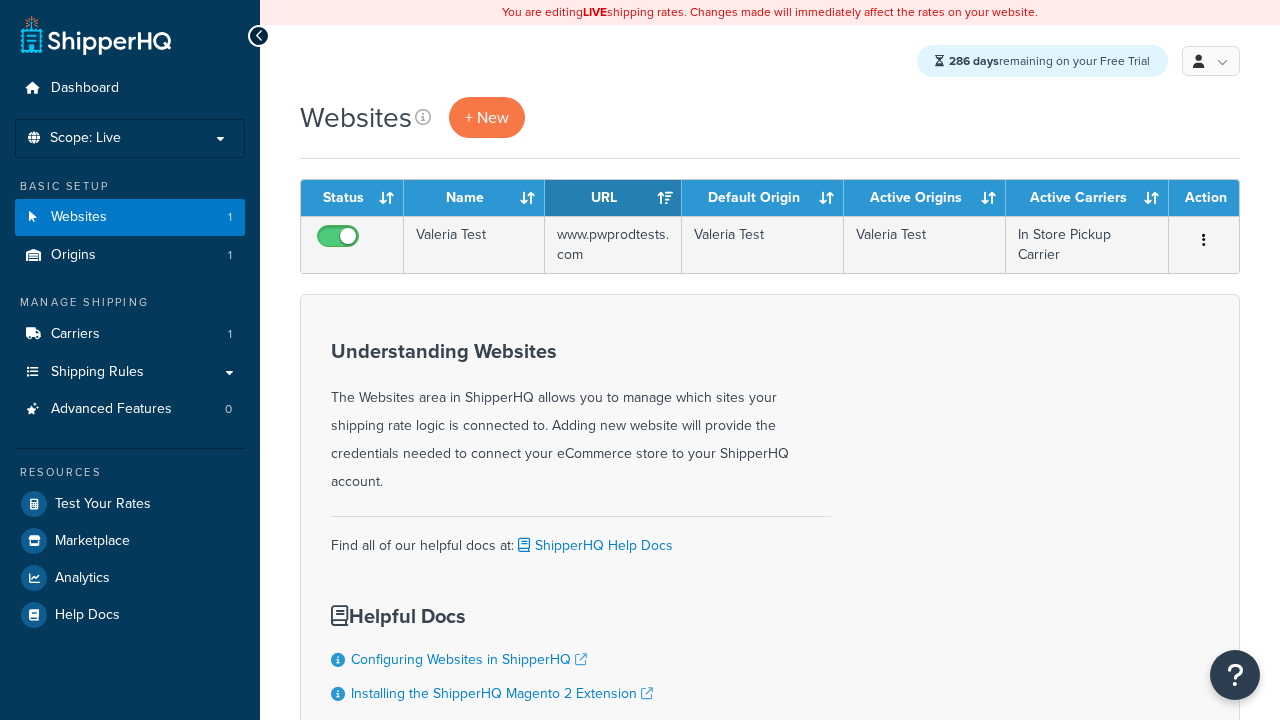 scroll, scrollTop: 0, scrollLeft: 0, axis: both 